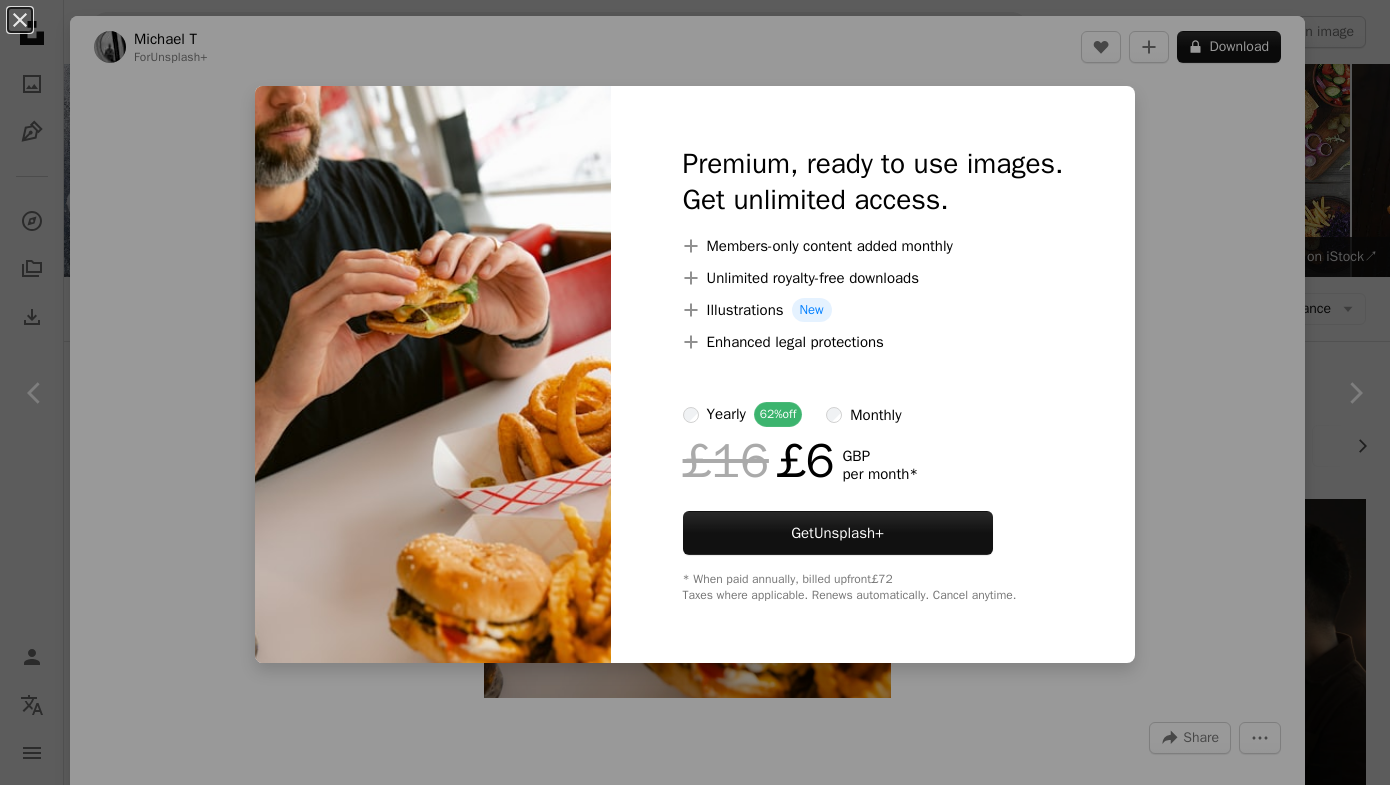 scroll, scrollTop: 14803, scrollLeft: 0, axis: vertical 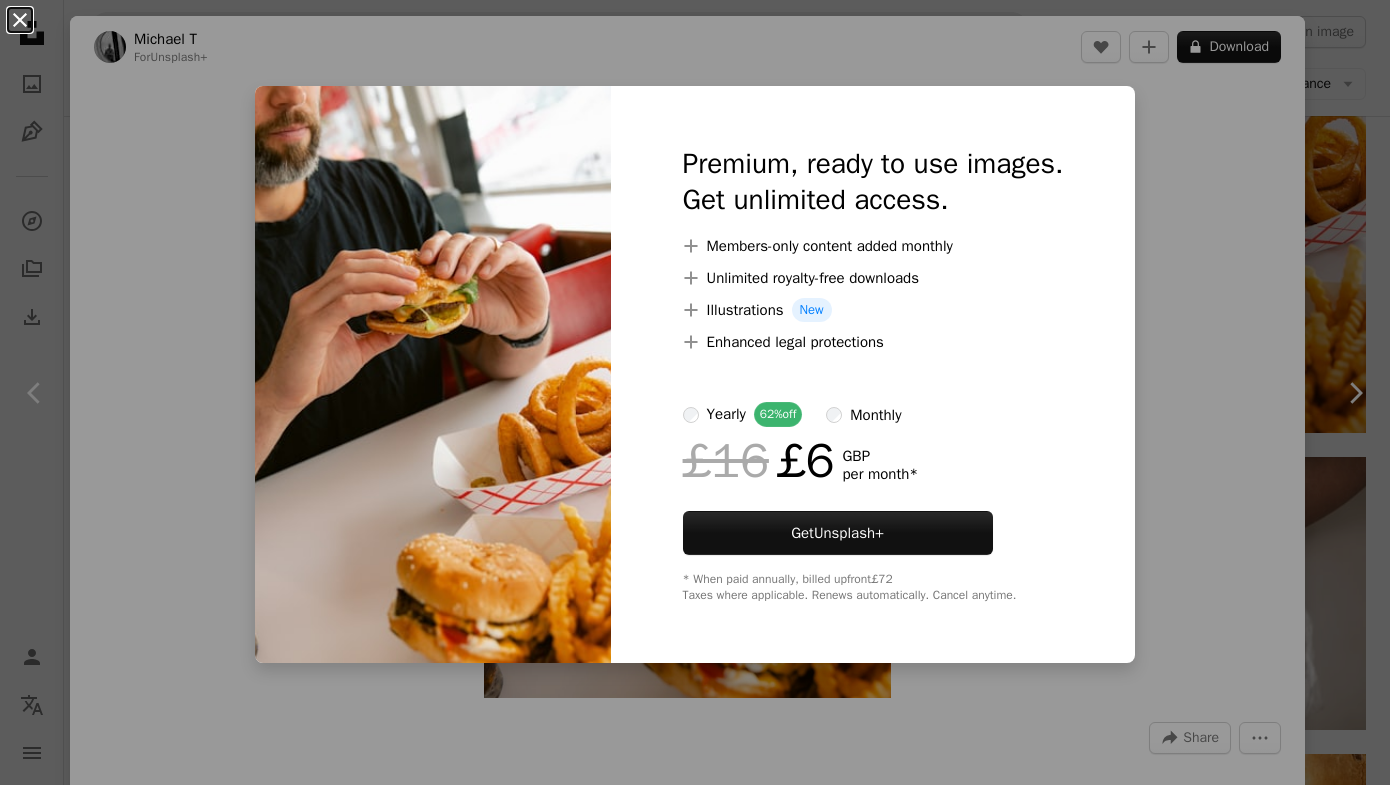 click on "An X shape" at bounding box center (20, 20) 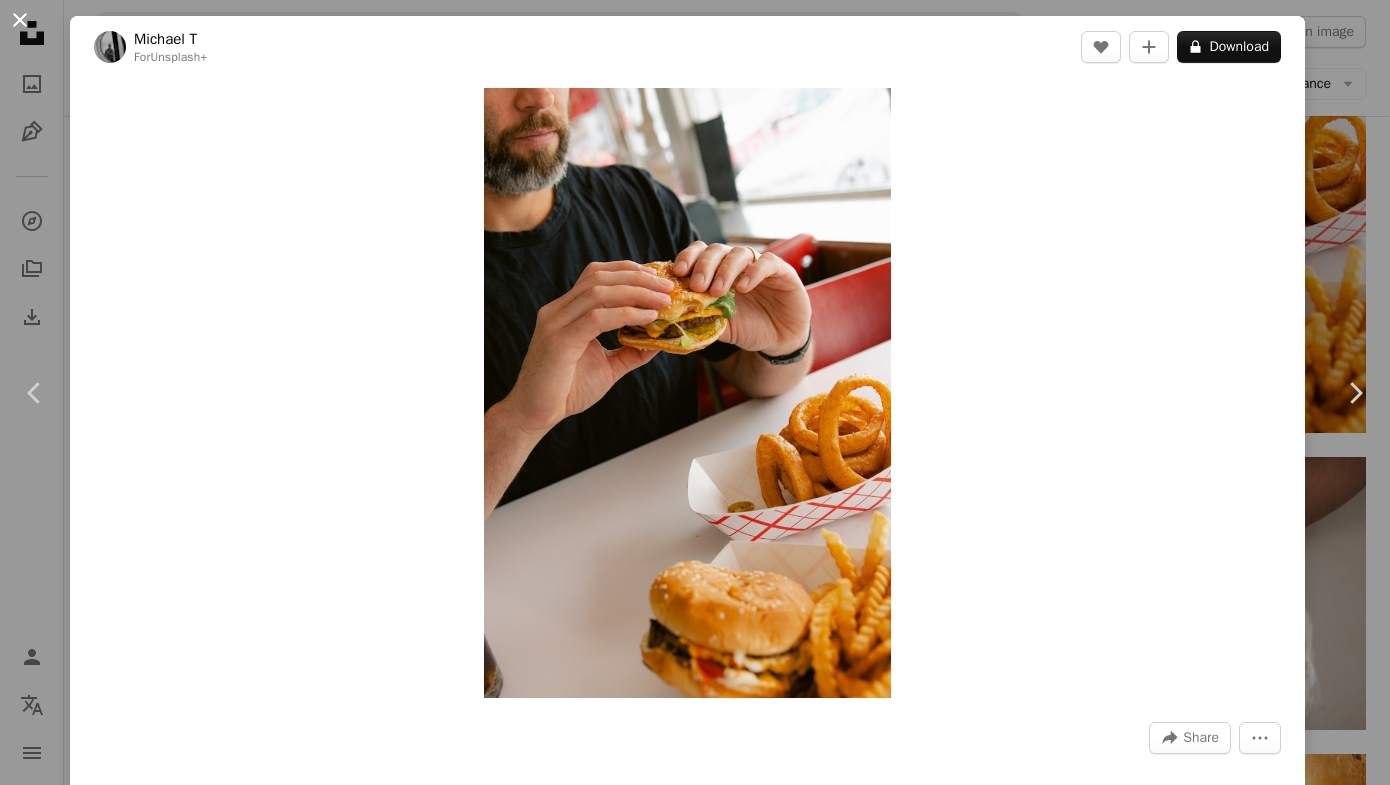 click on "An X shape" at bounding box center [20, 20] 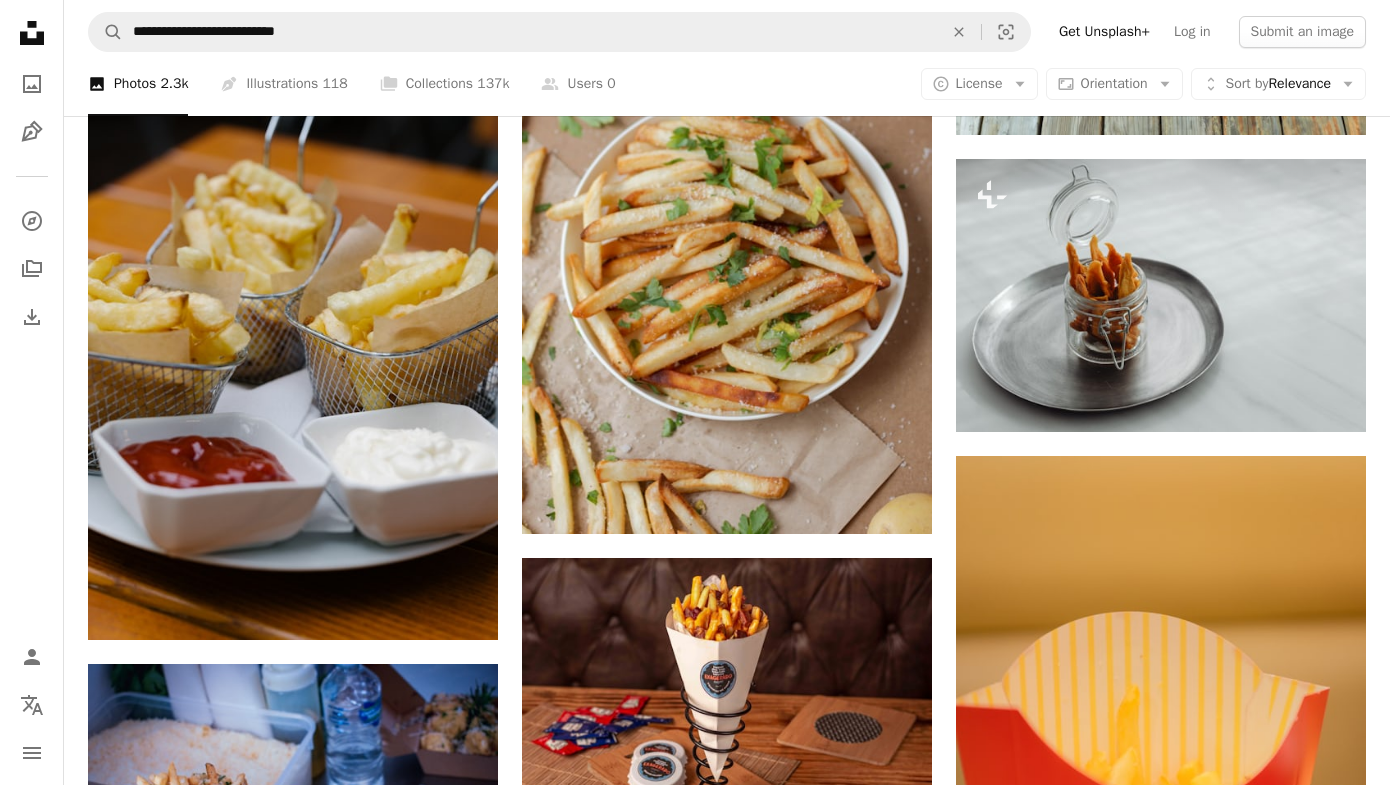 scroll, scrollTop: 16644, scrollLeft: 0, axis: vertical 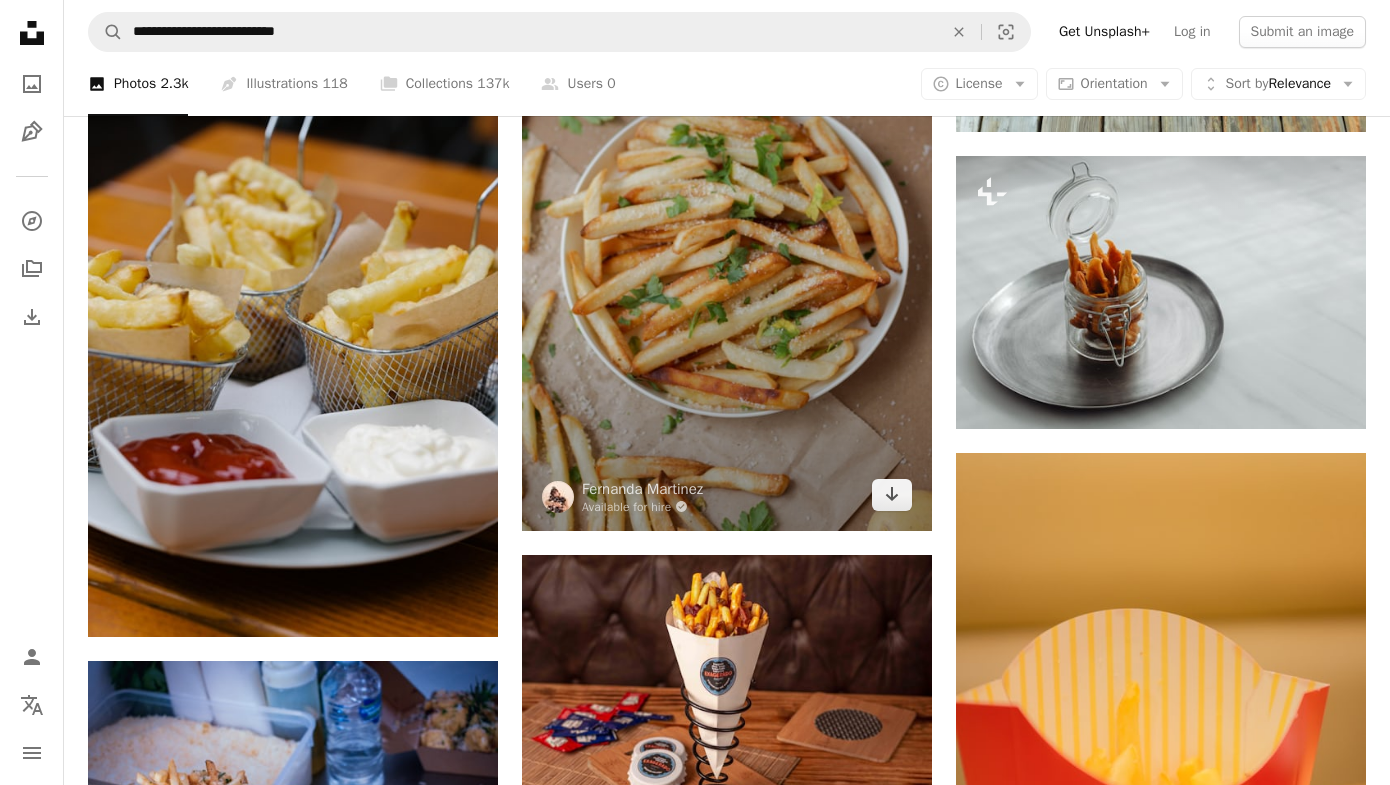 click at bounding box center [727, 223] 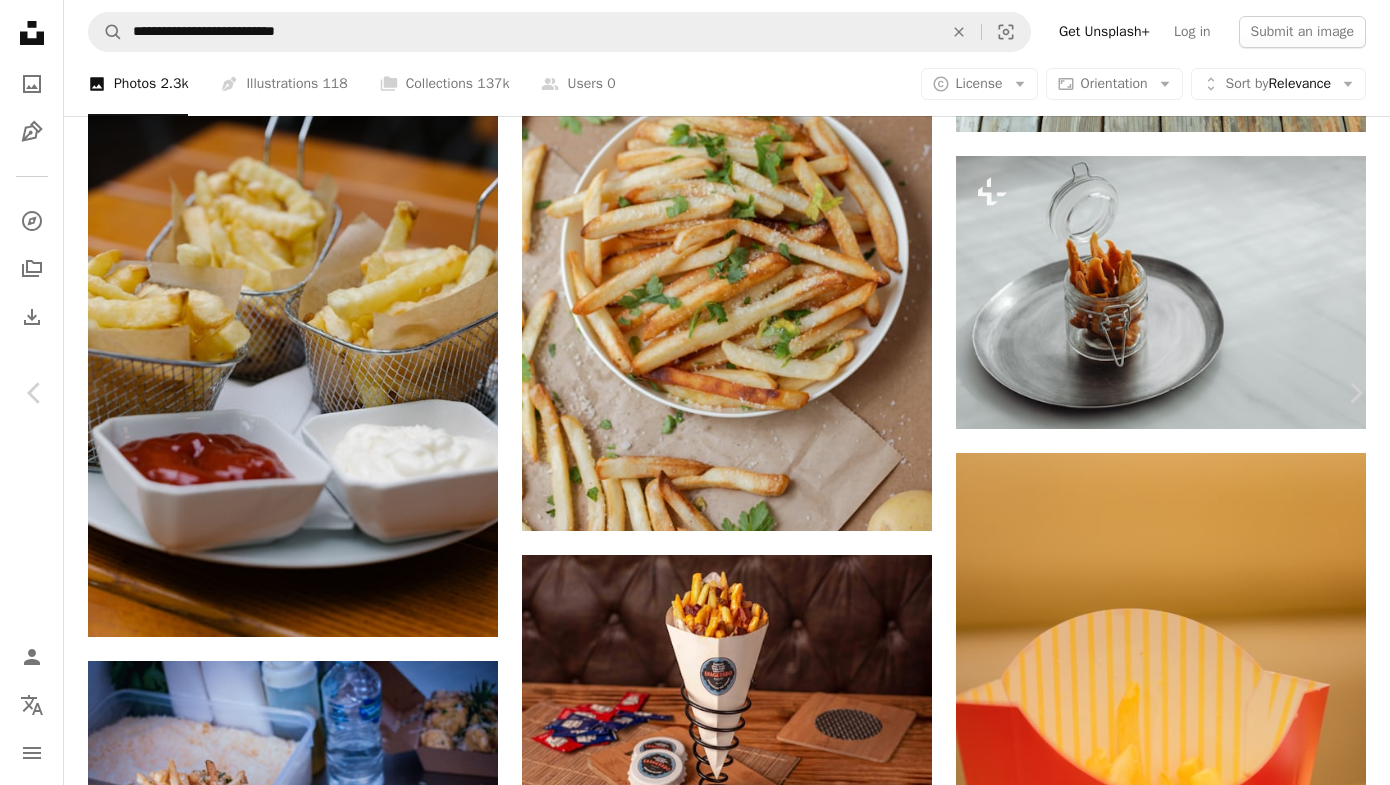 click on "Download free" at bounding box center [1191, 5361] 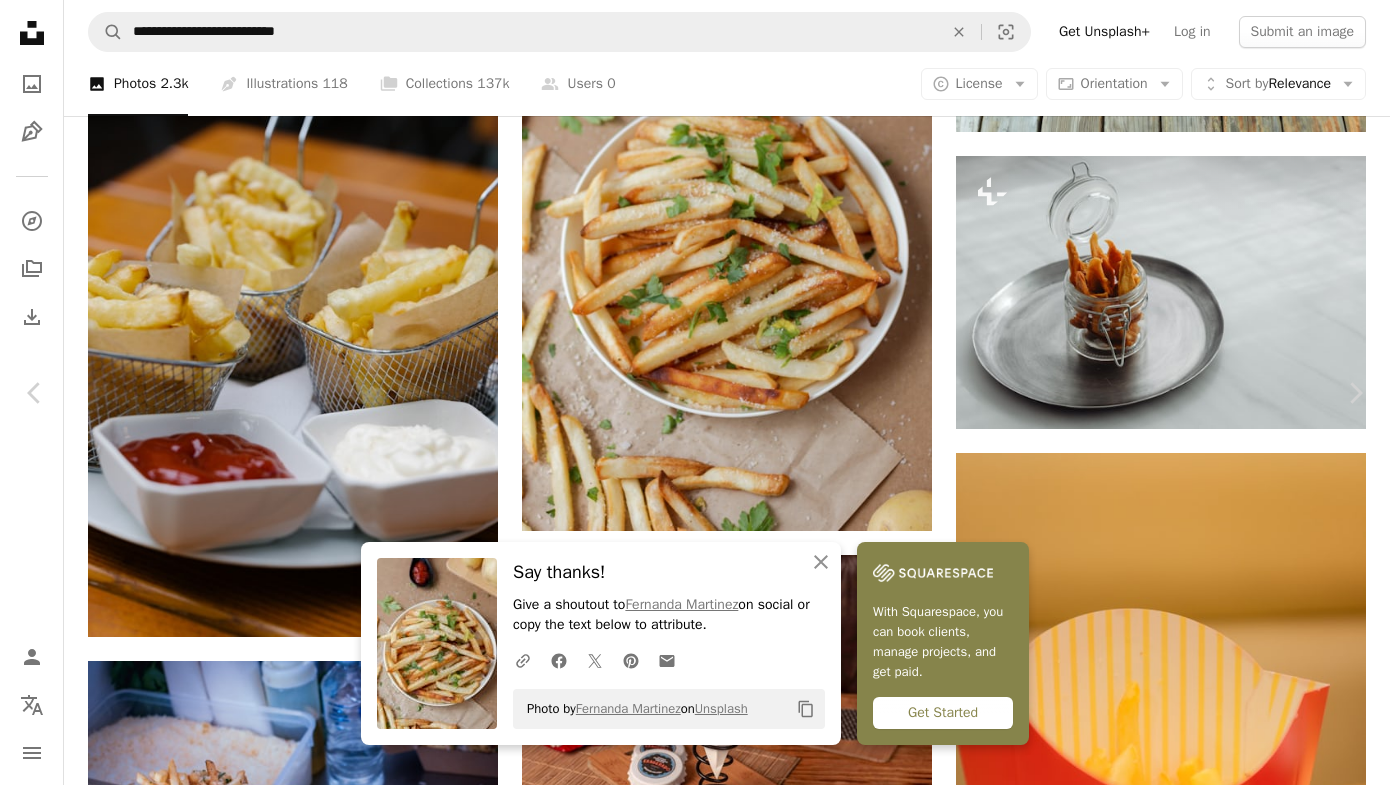 click on "Zoom in" at bounding box center (687, 5707) 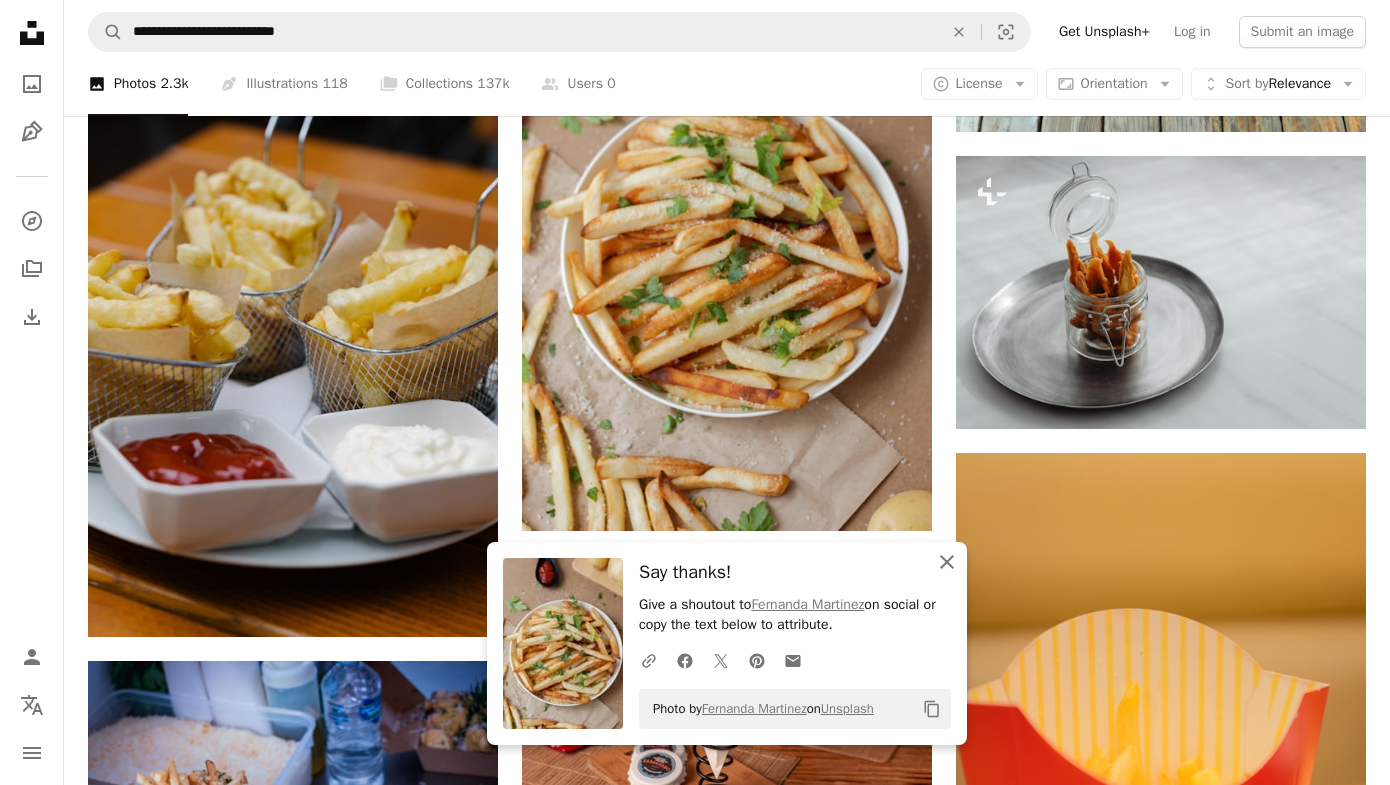 click 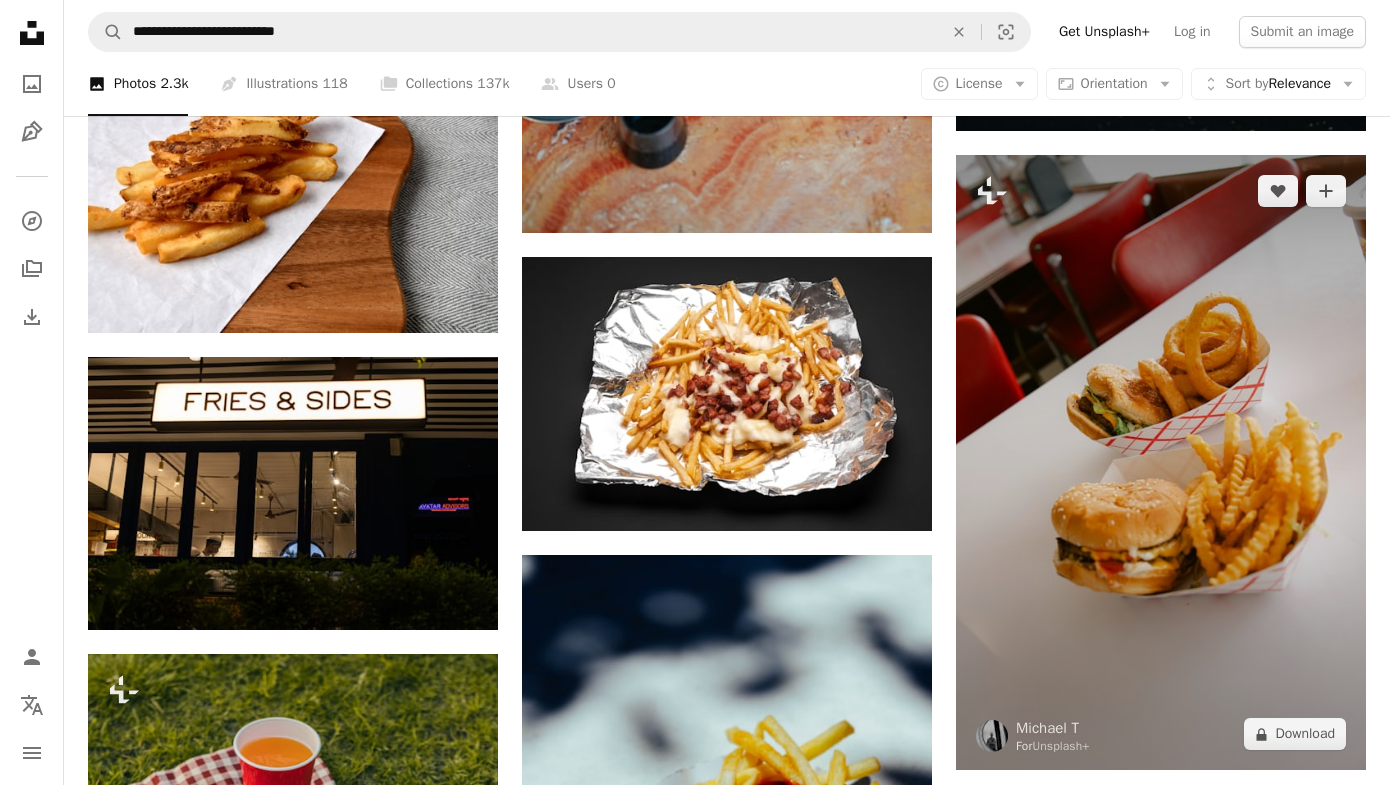 scroll, scrollTop: 17874, scrollLeft: 0, axis: vertical 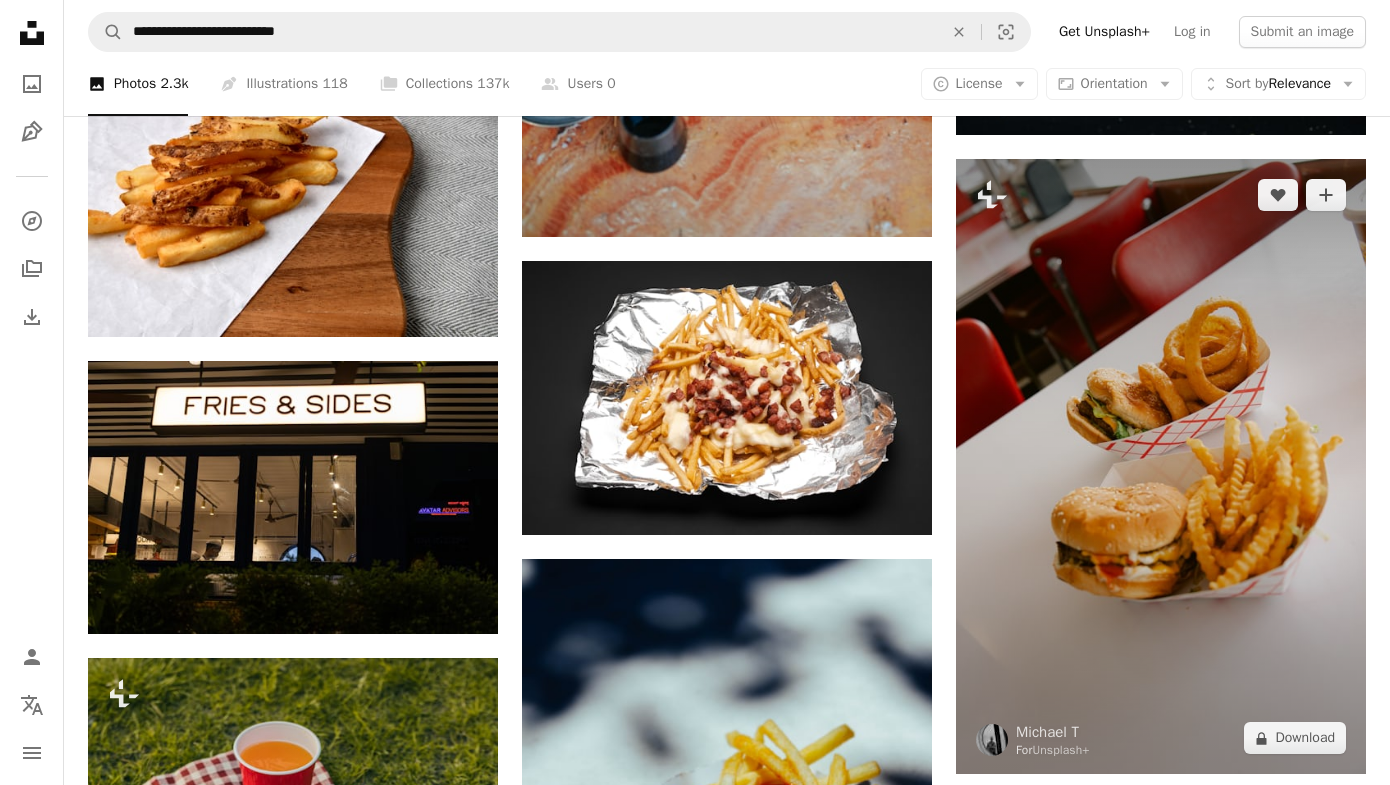 click at bounding box center [1161, 466] 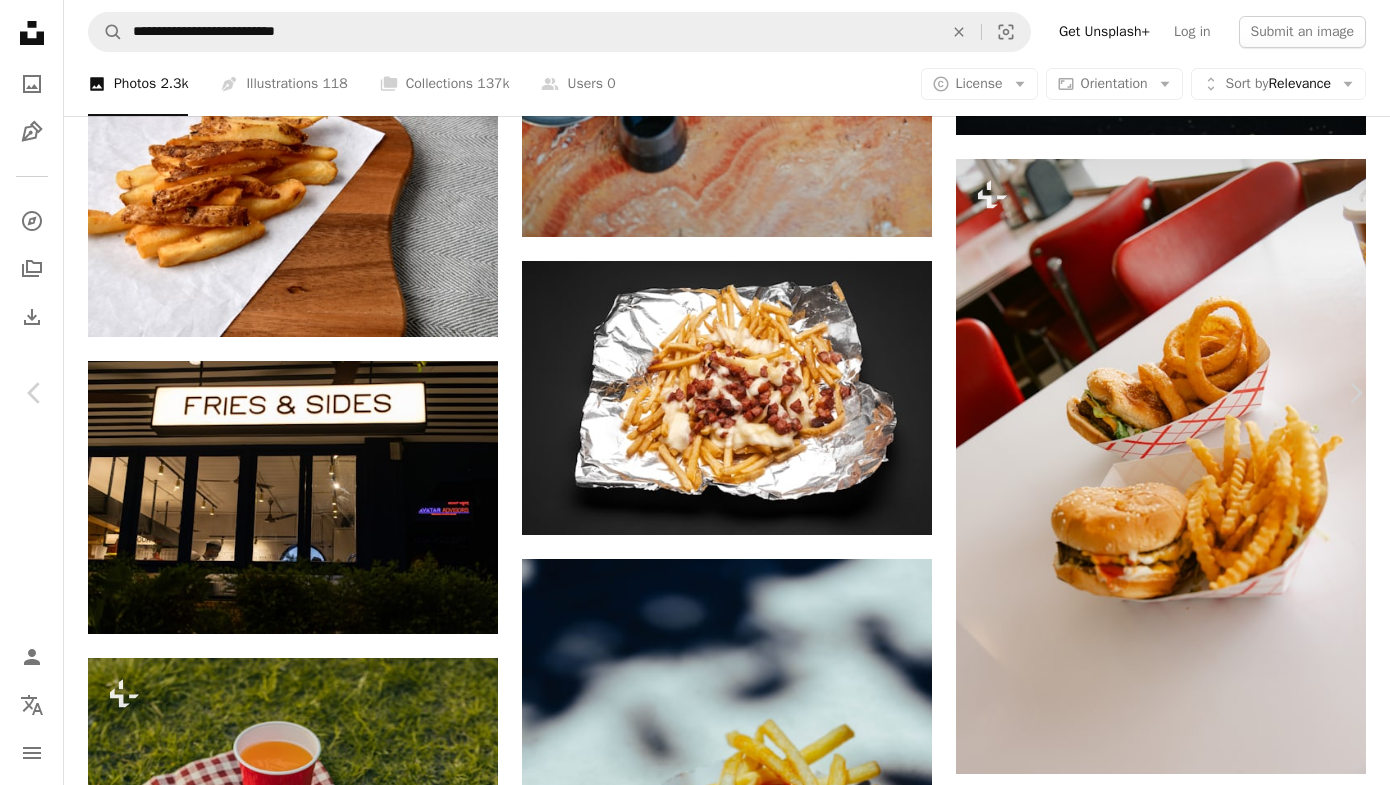 click on "A lock Download" at bounding box center (1229, 4131) 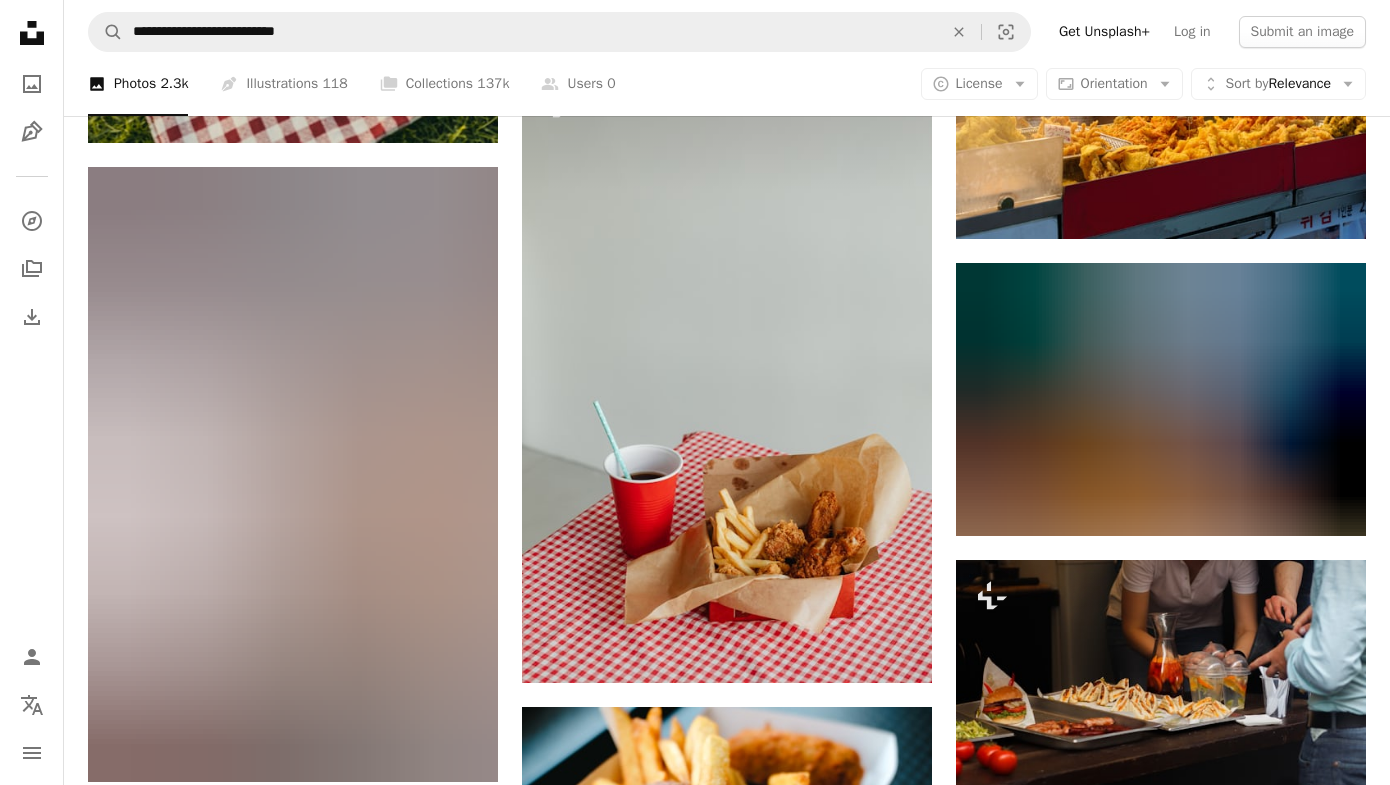 scroll, scrollTop: 19005, scrollLeft: 0, axis: vertical 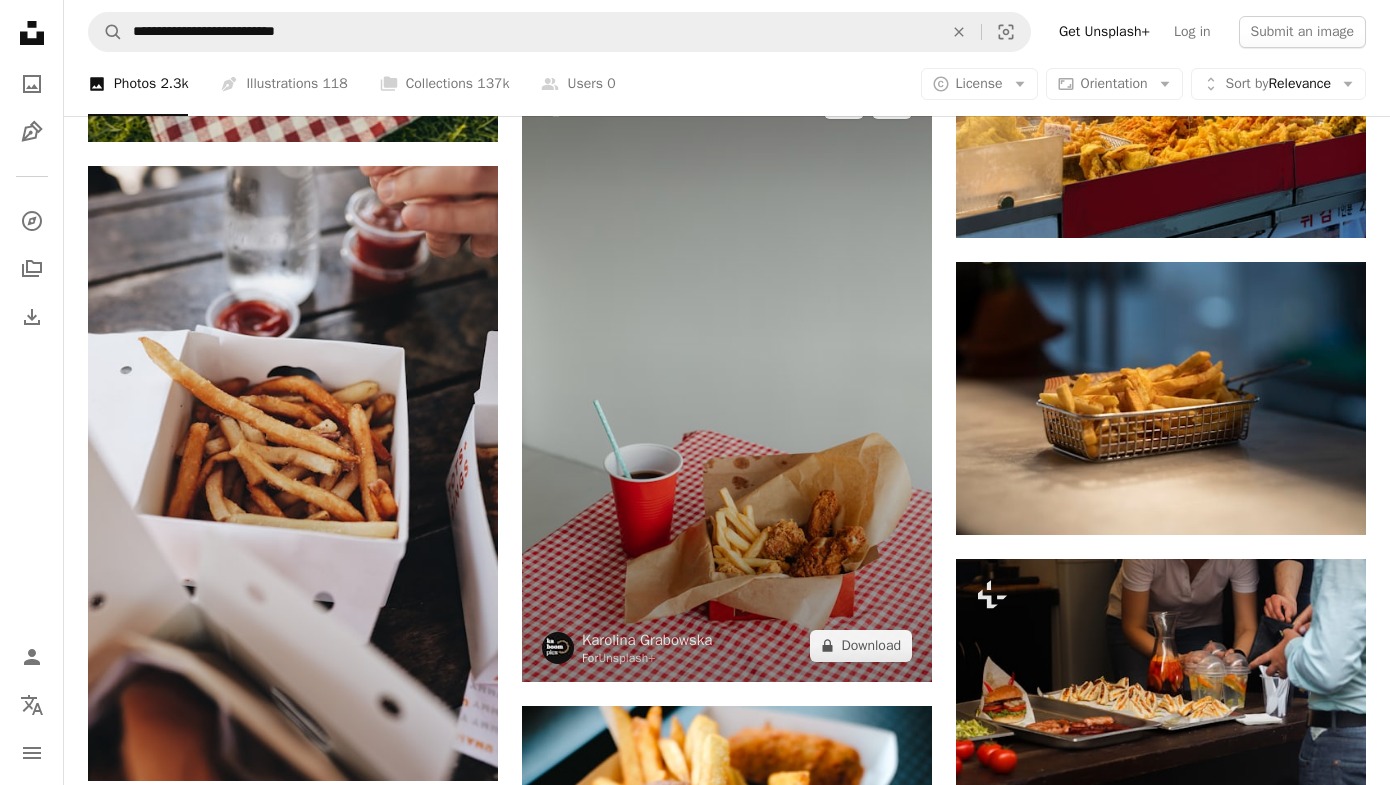 click at bounding box center (727, 374) 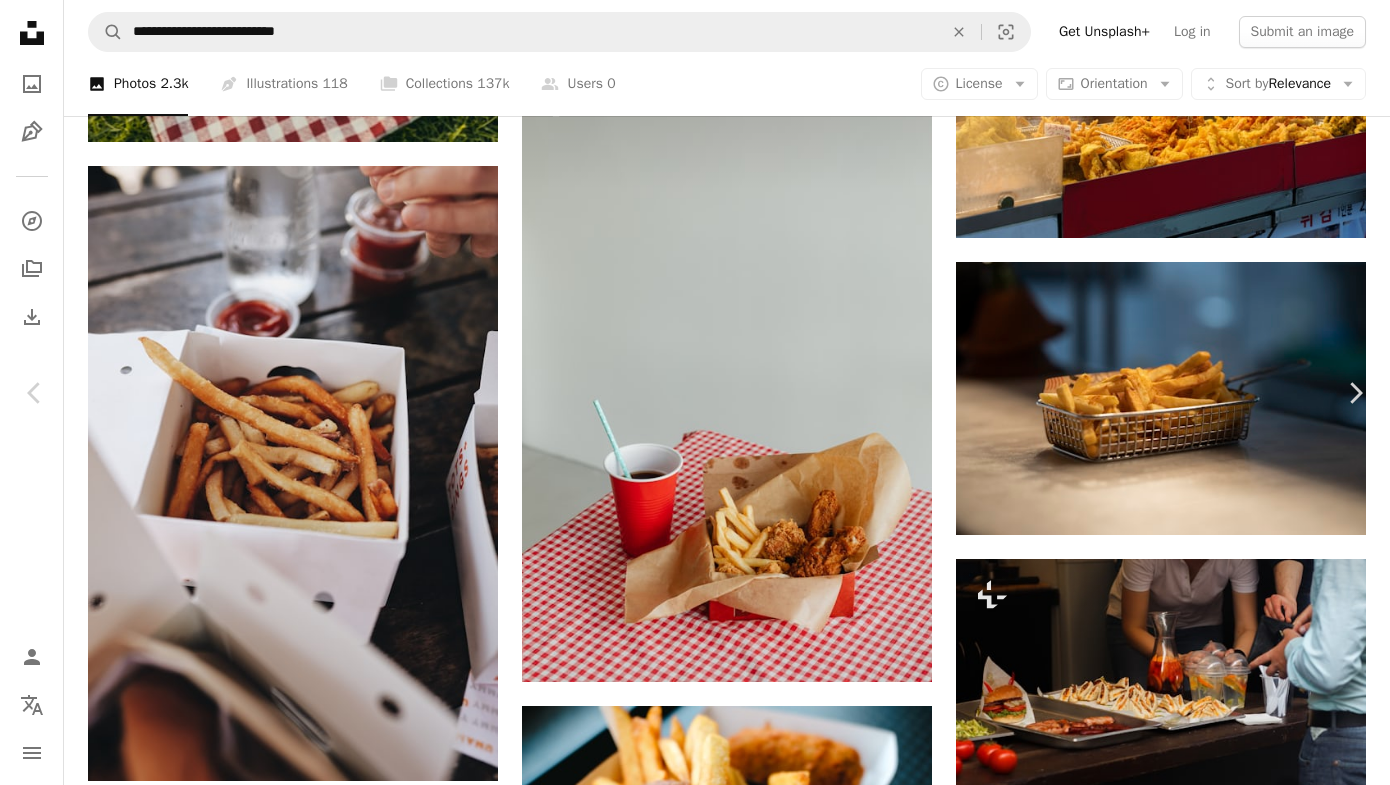 click on "An X shape" at bounding box center [20, 20] 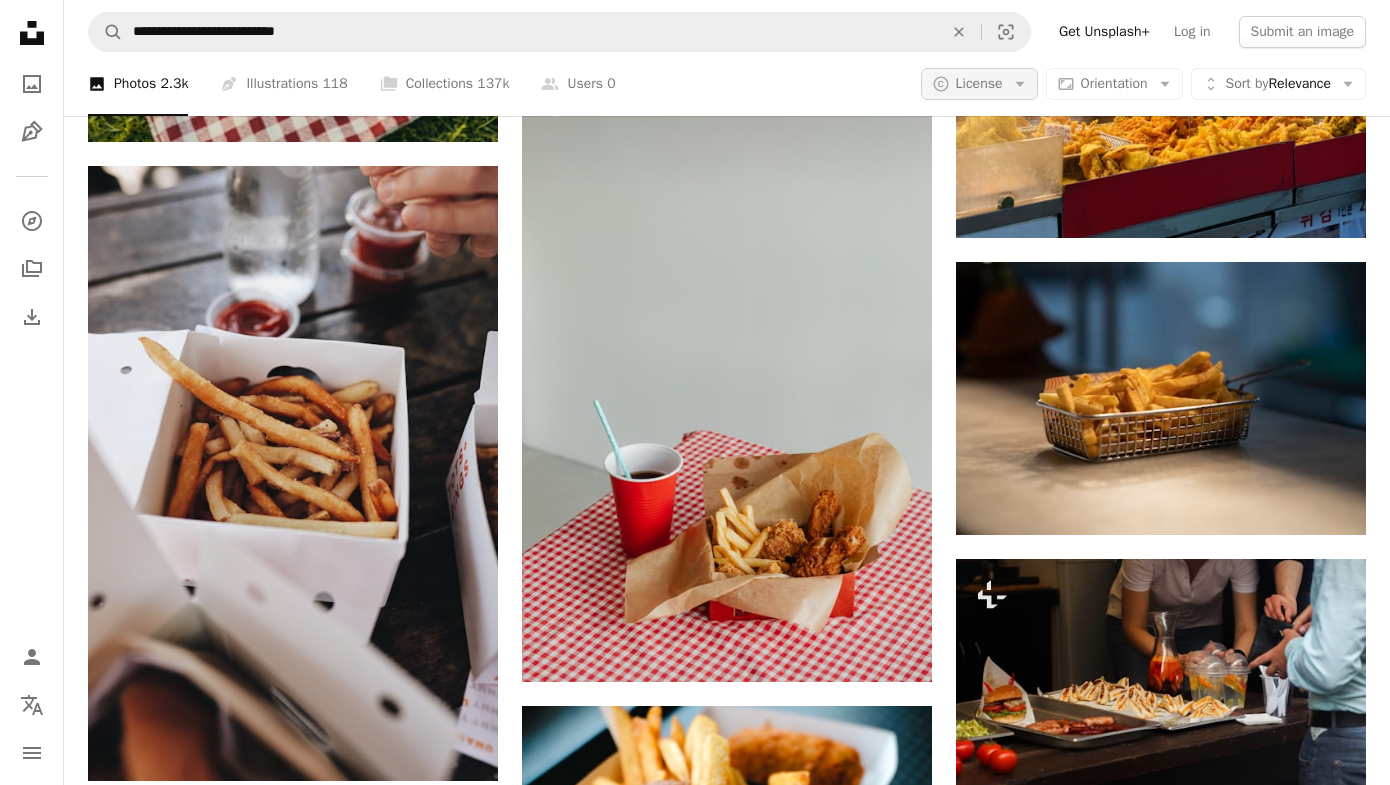 click 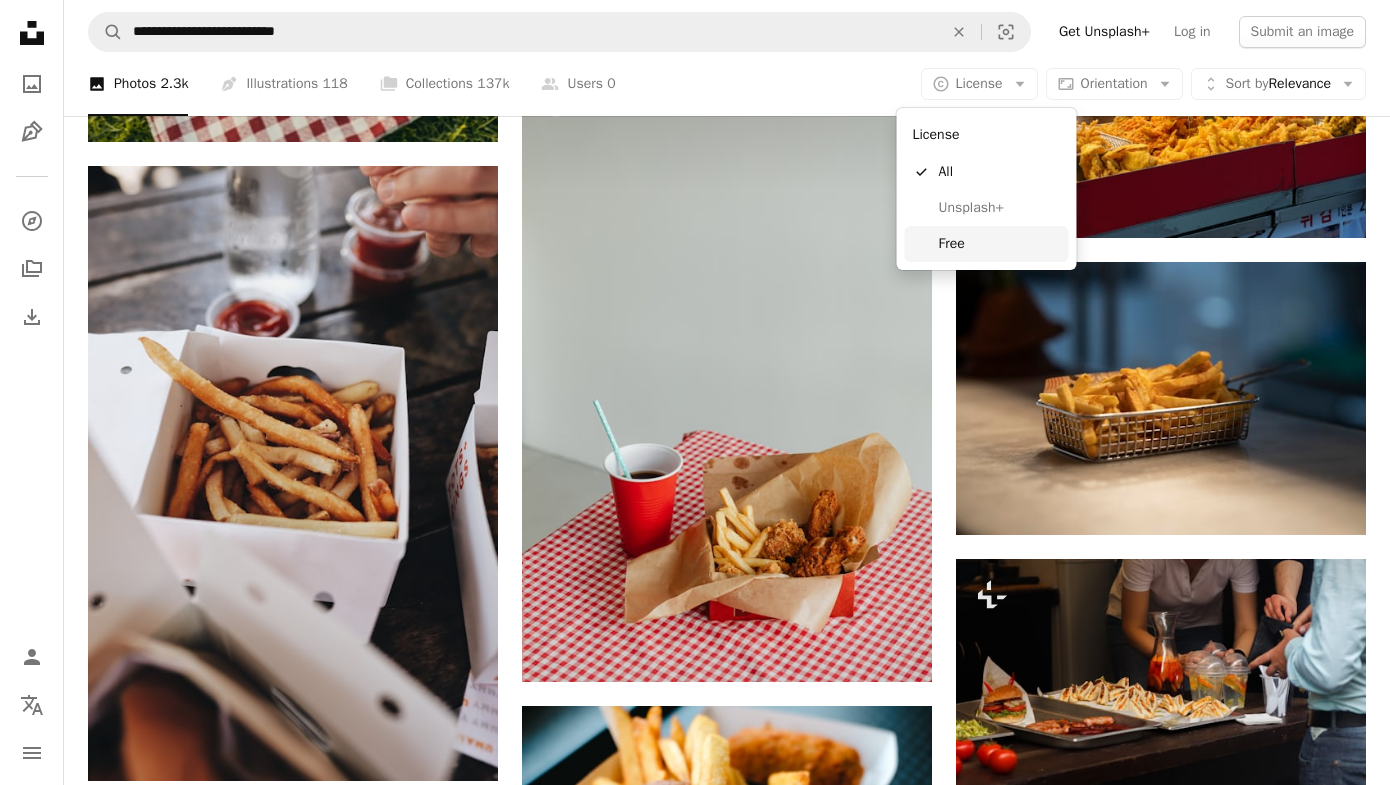 click on "Free" at bounding box center [1000, 244] 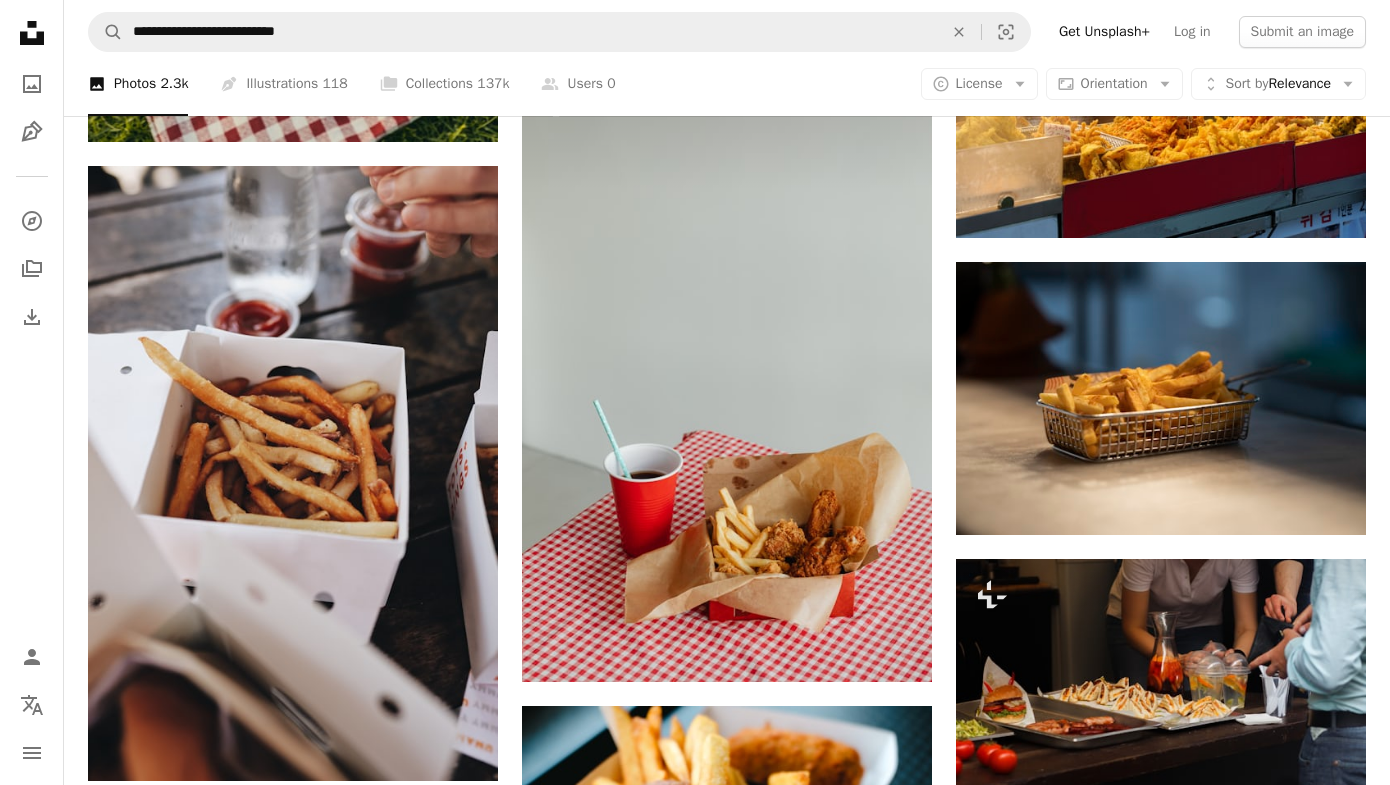 scroll, scrollTop: 0, scrollLeft: 0, axis: both 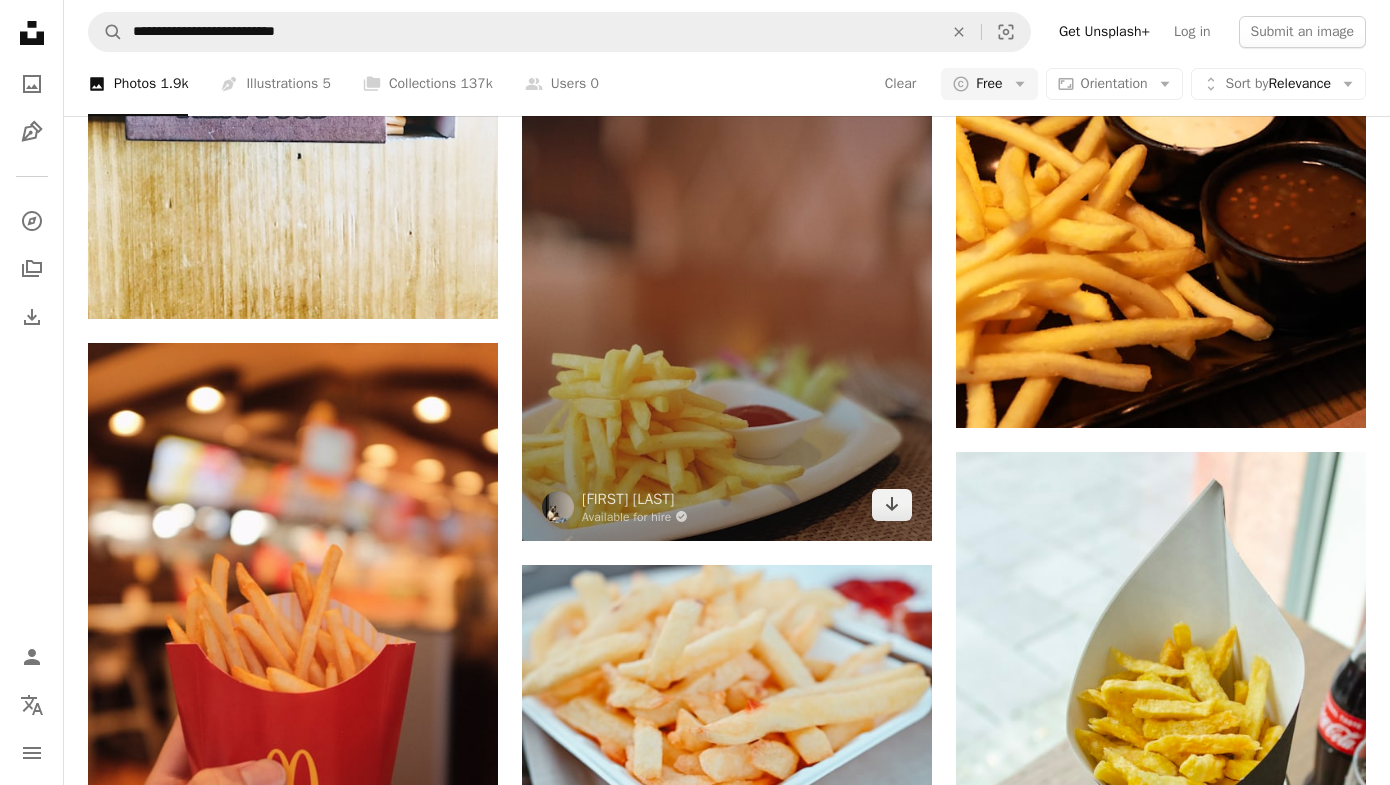 click at bounding box center (727, 234) 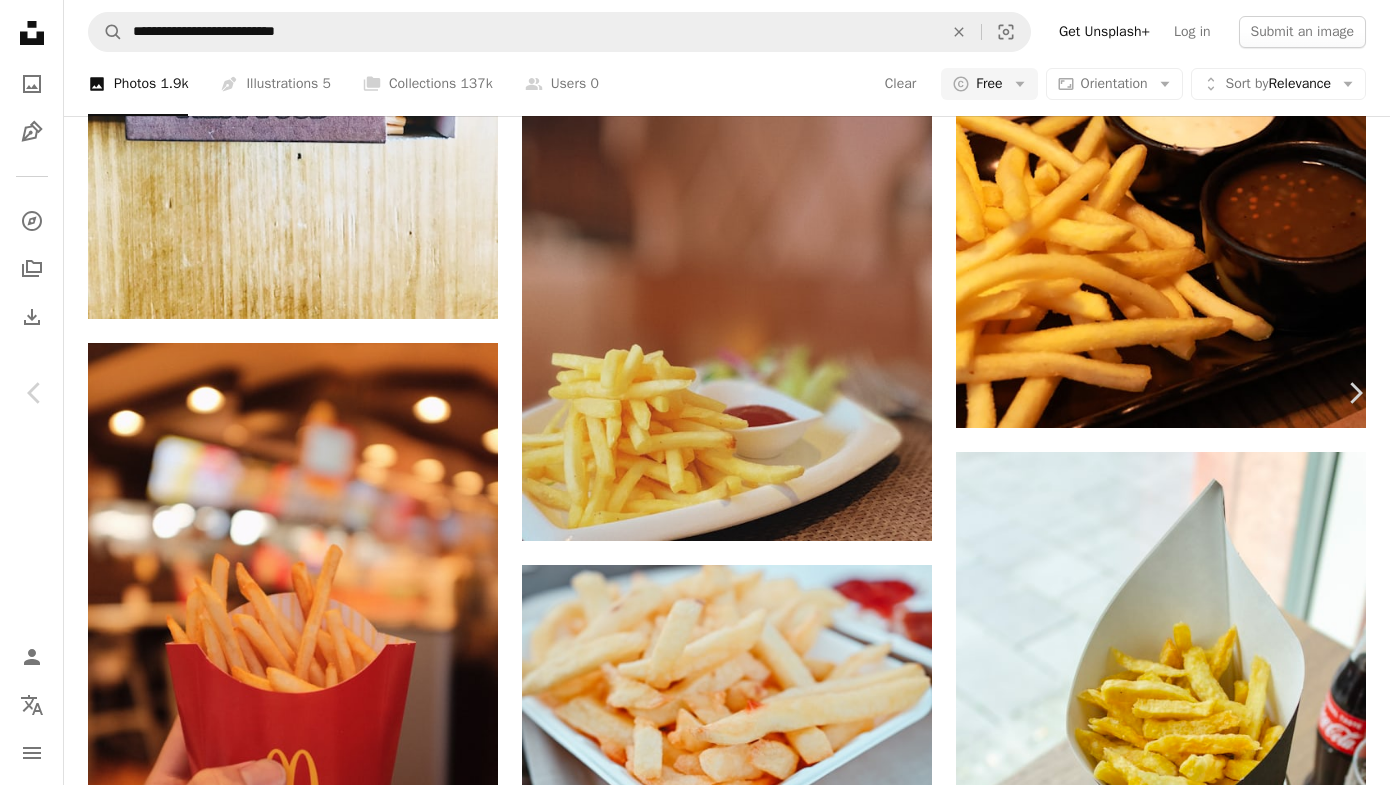 click on "Download free" at bounding box center [1191, 5427] 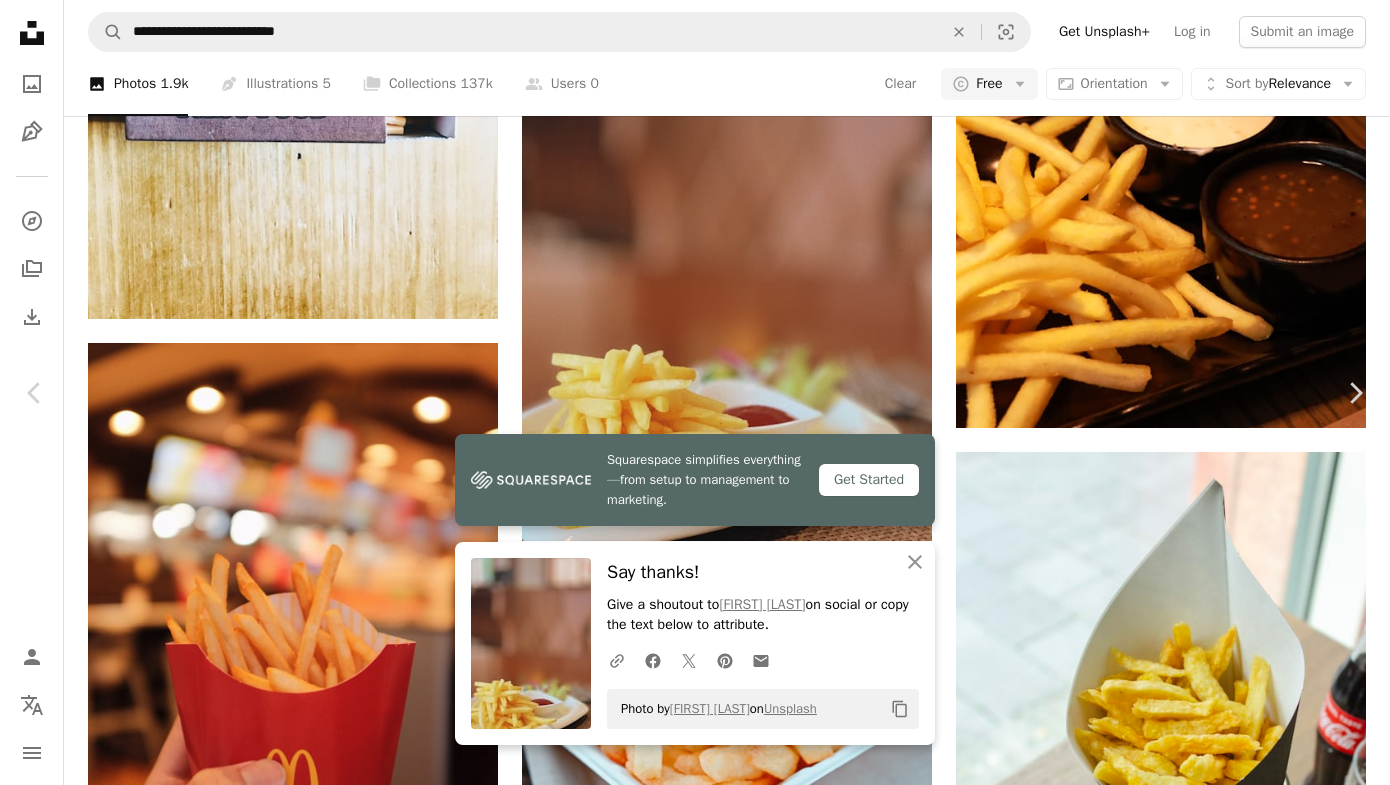 click on "An X shape" at bounding box center (20, 20) 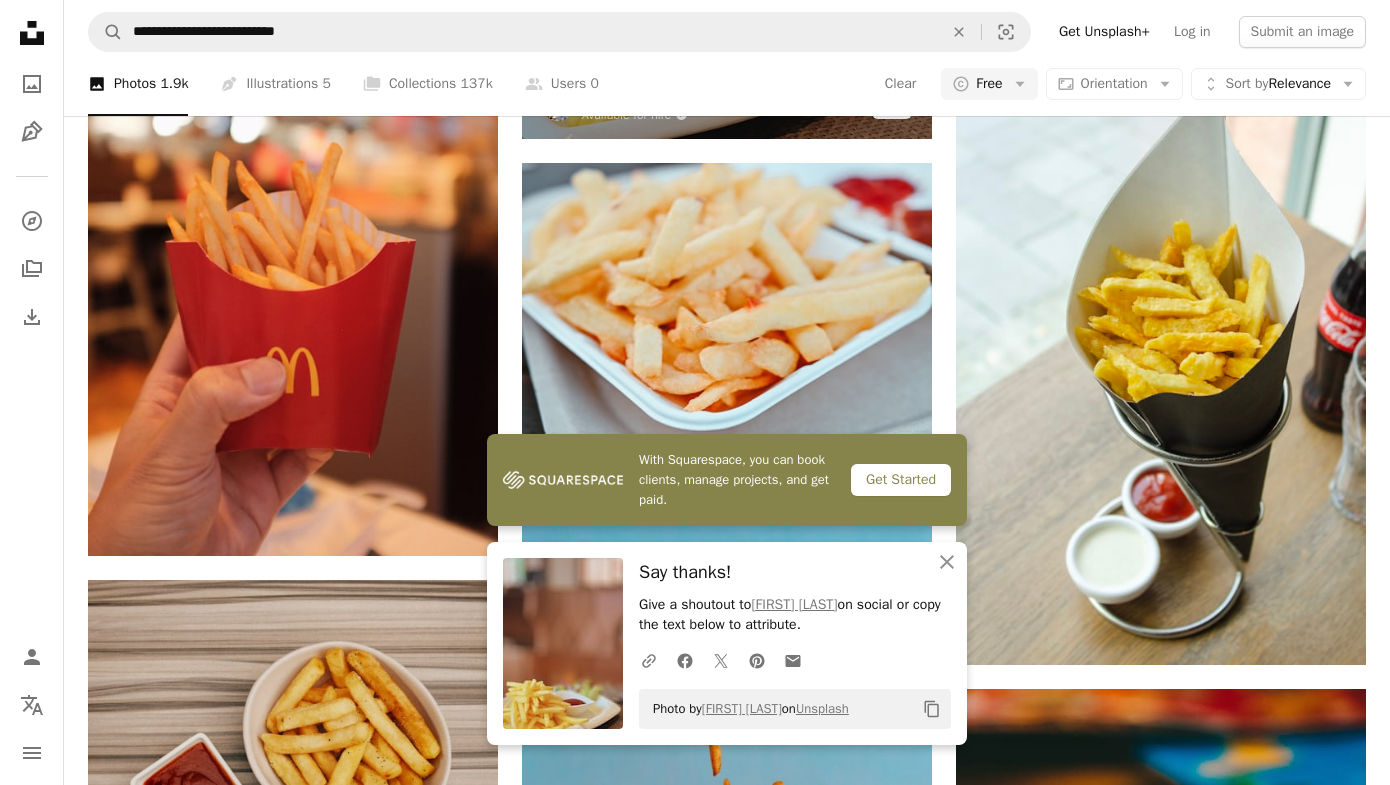 scroll, scrollTop: 1943, scrollLeft: 0, axis: vertical 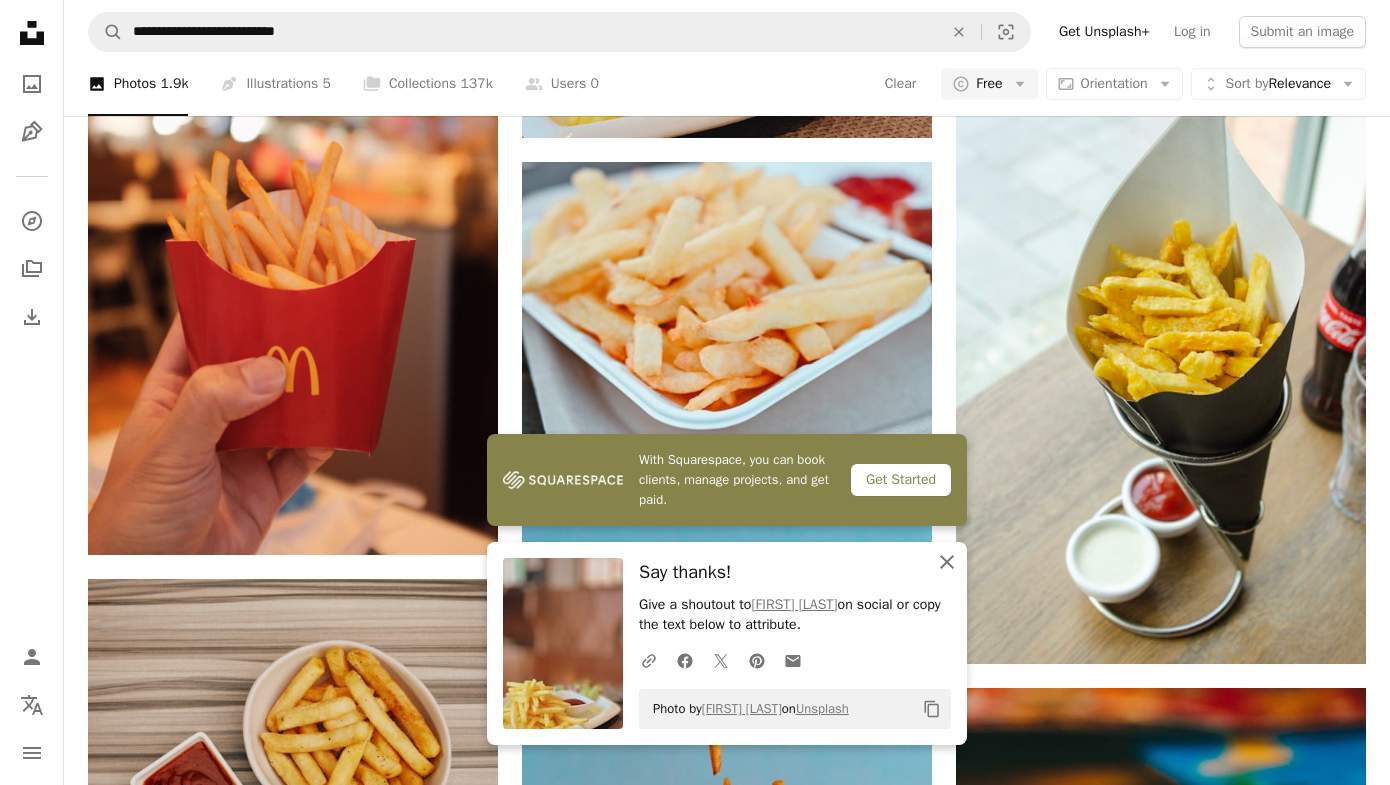 click on "An X shape" 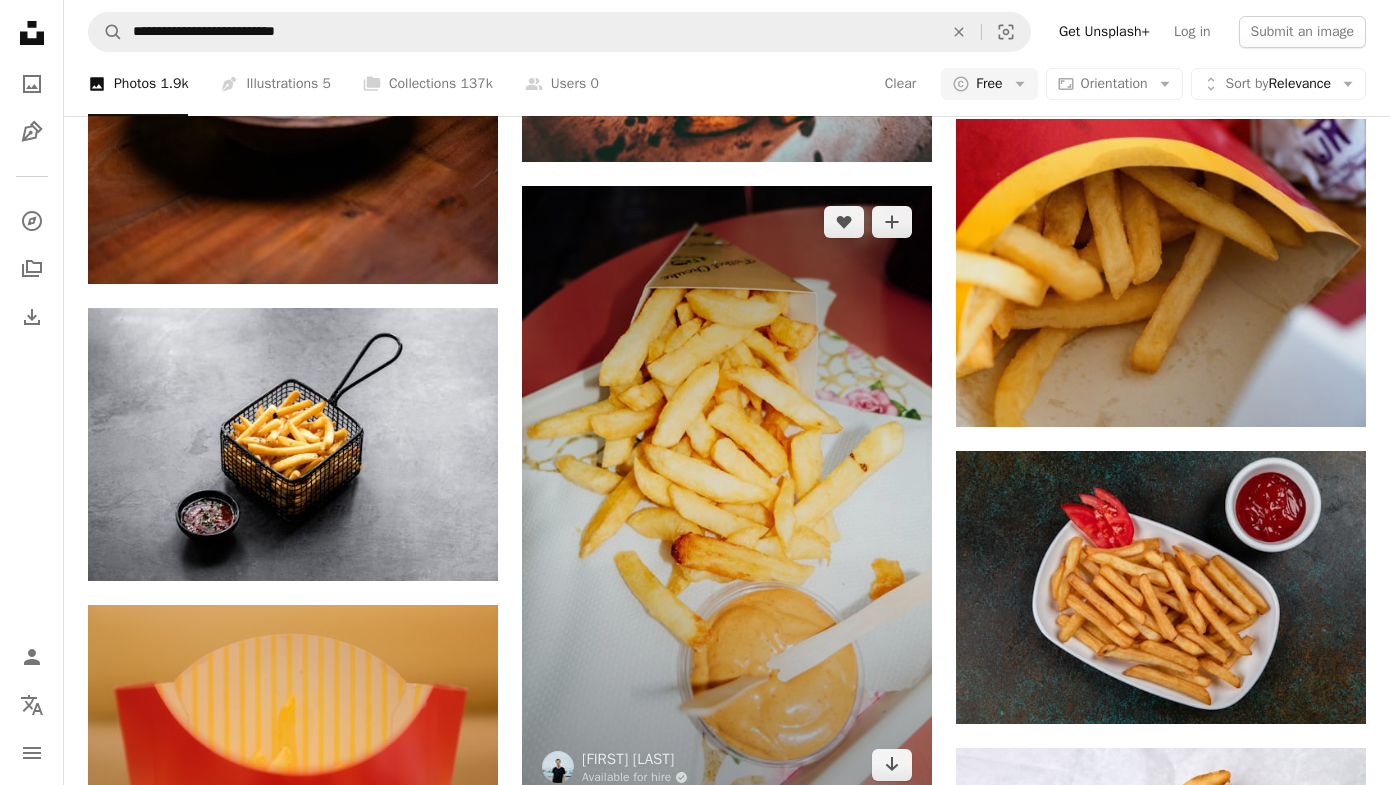 scroll, scrollTop: 7273, scrollLeft: 0, axis: vertical 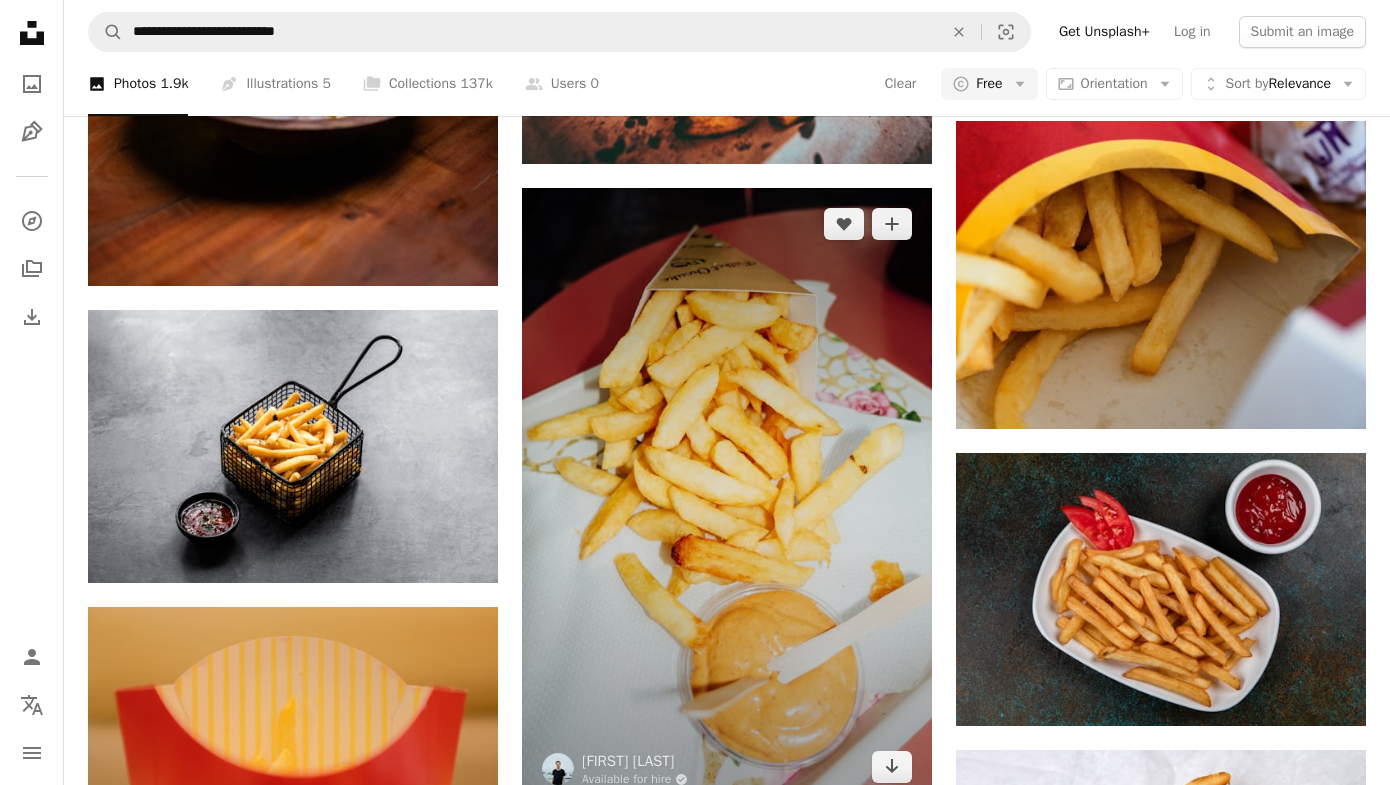 click at bounding box center [727, 495] 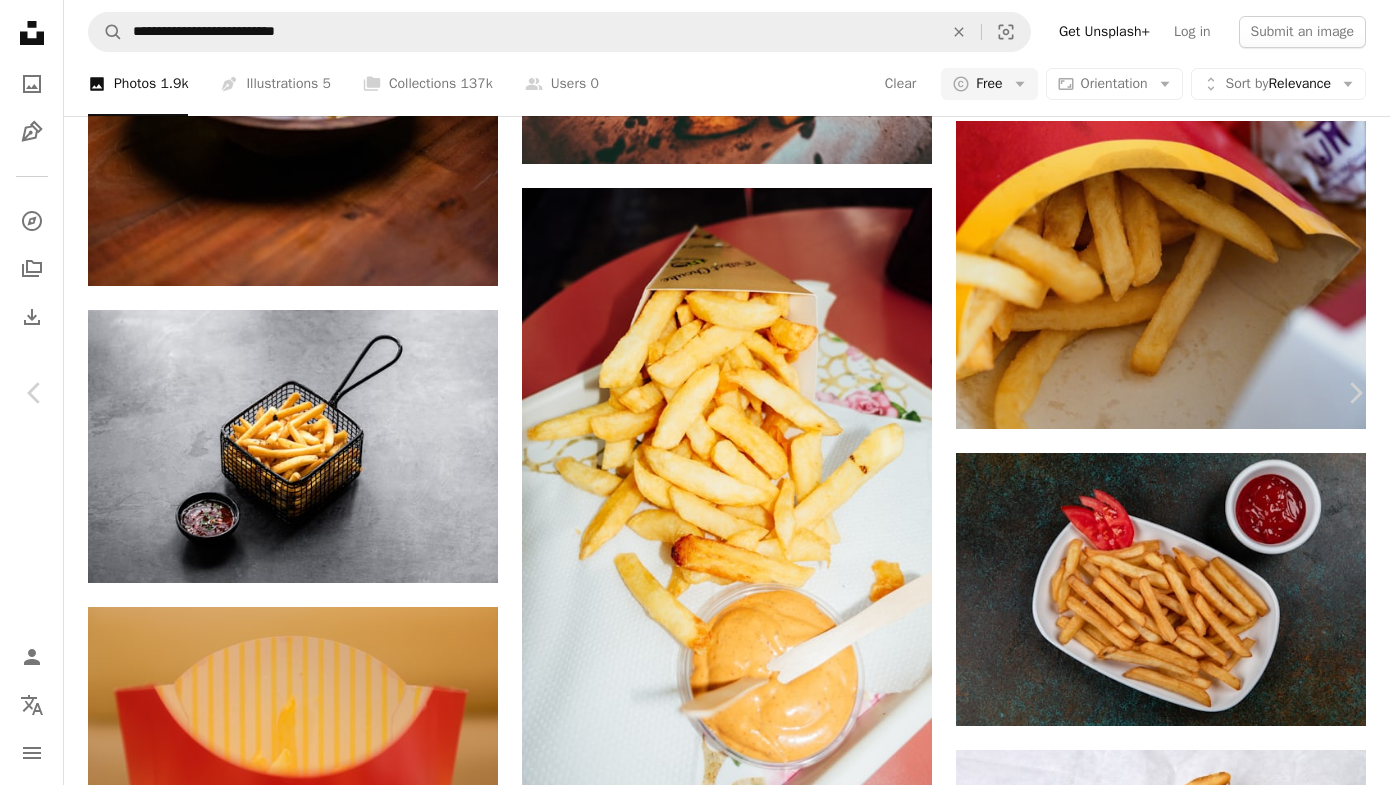 click on "Download free" at bounding box center (1191, 6379) 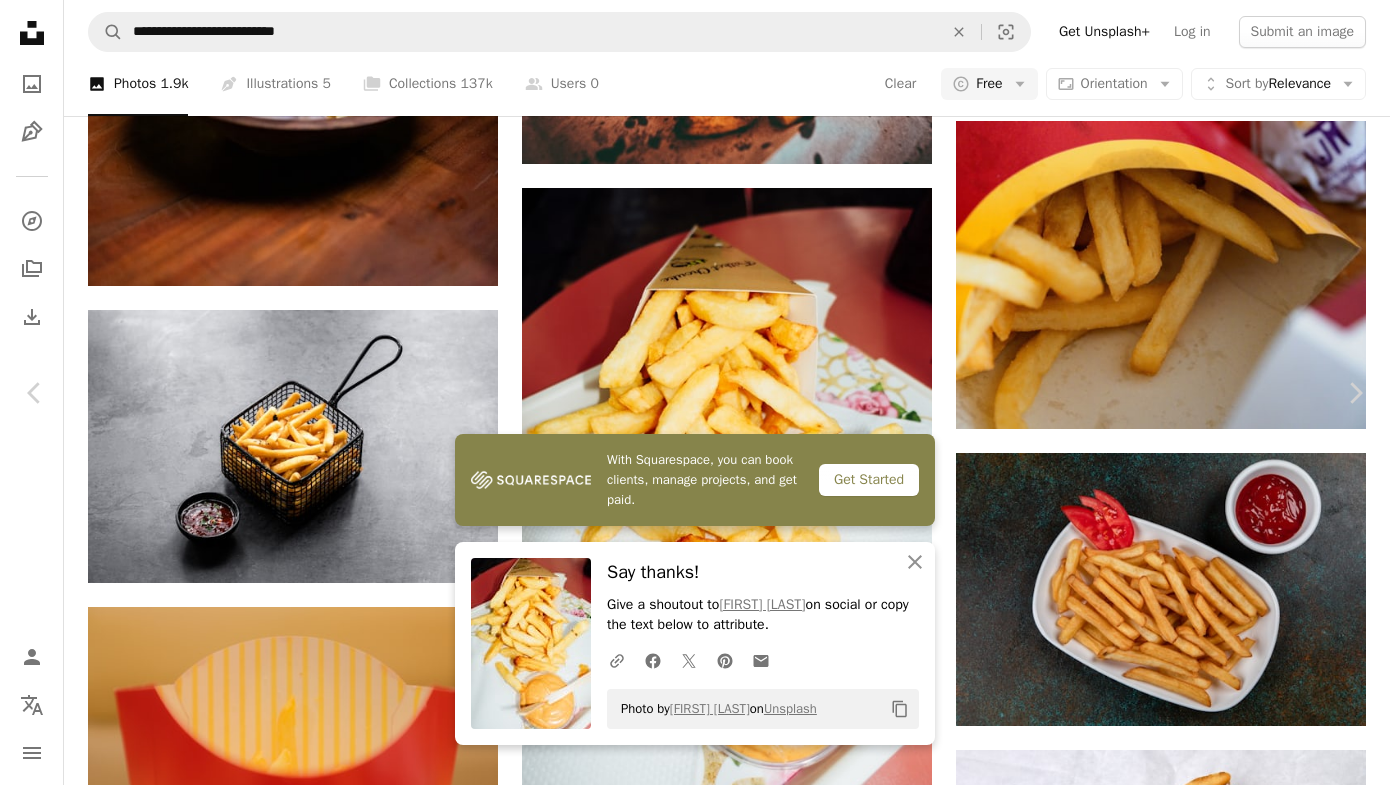 click on "An X shape" at bounding box center [20, 20] 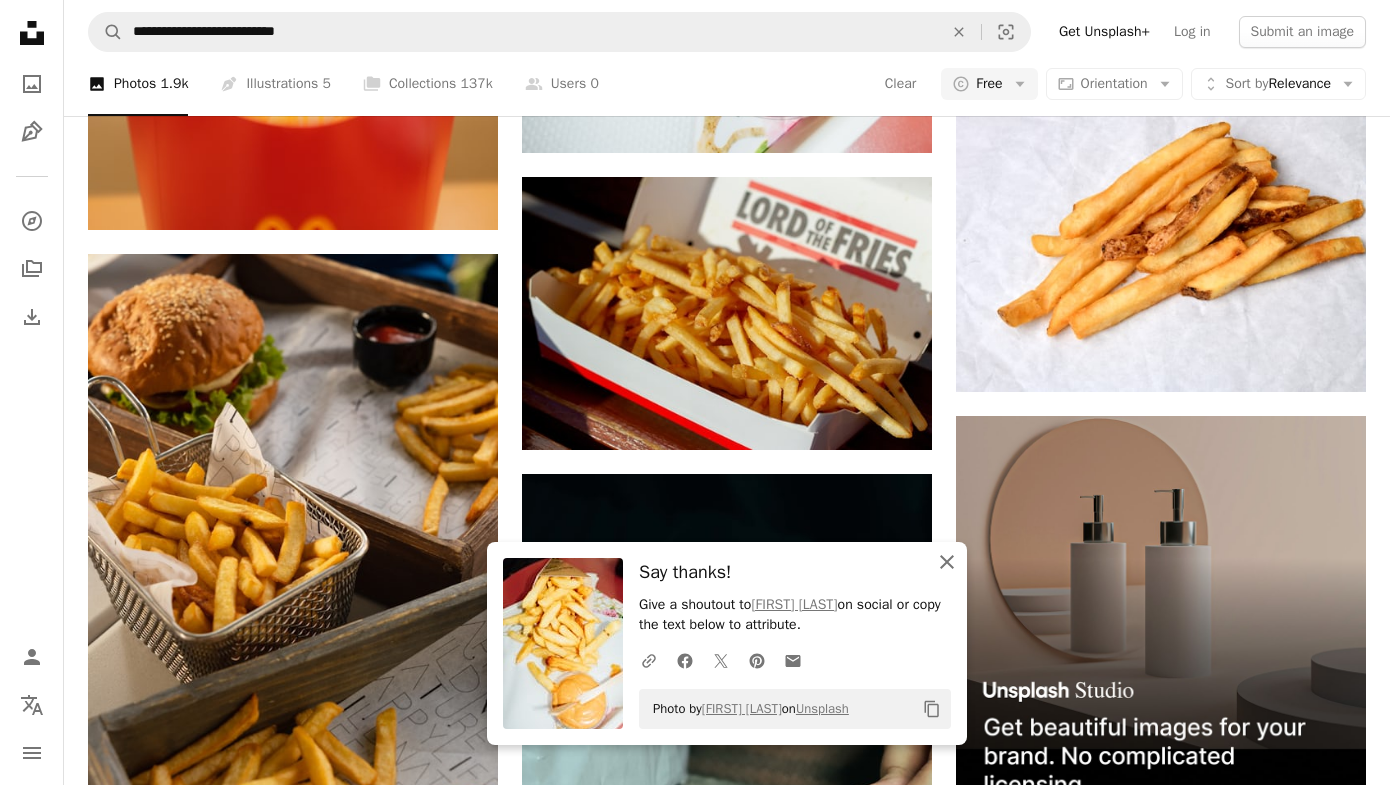 scroll, scrollTop: 7930, scrollLeft: 0, axis: vertical 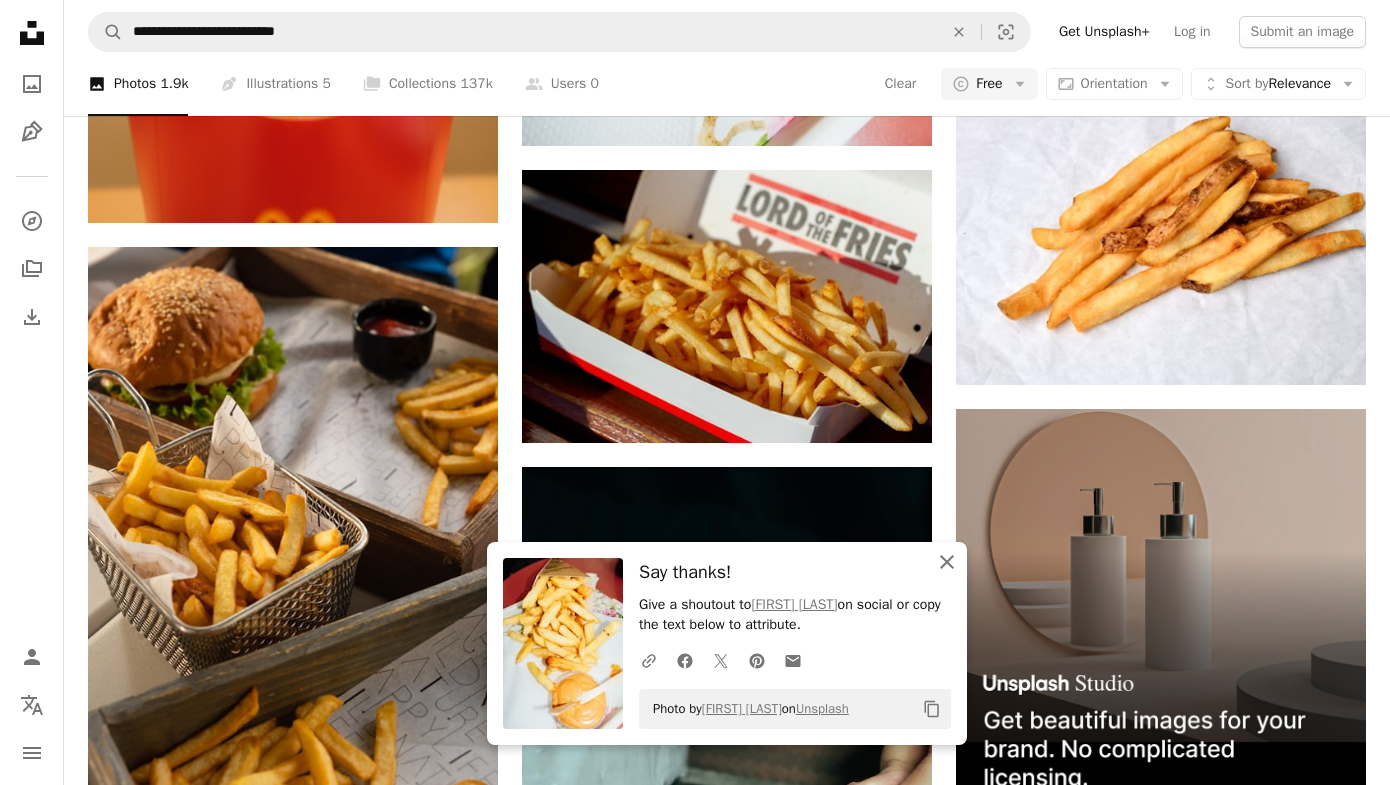 click on "An X shape" 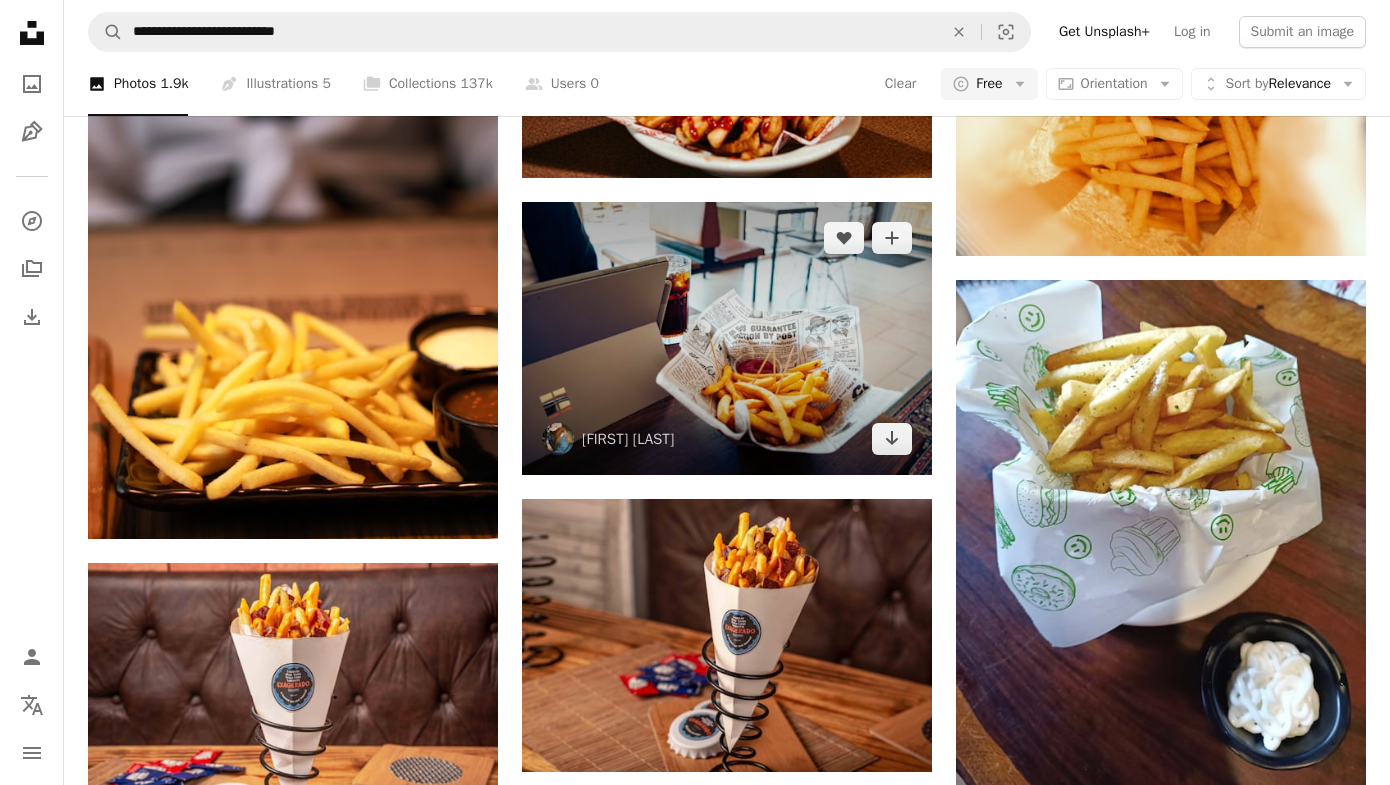 scroll, scrollTop: 9463, scrollLeft: 0, axis: vertical 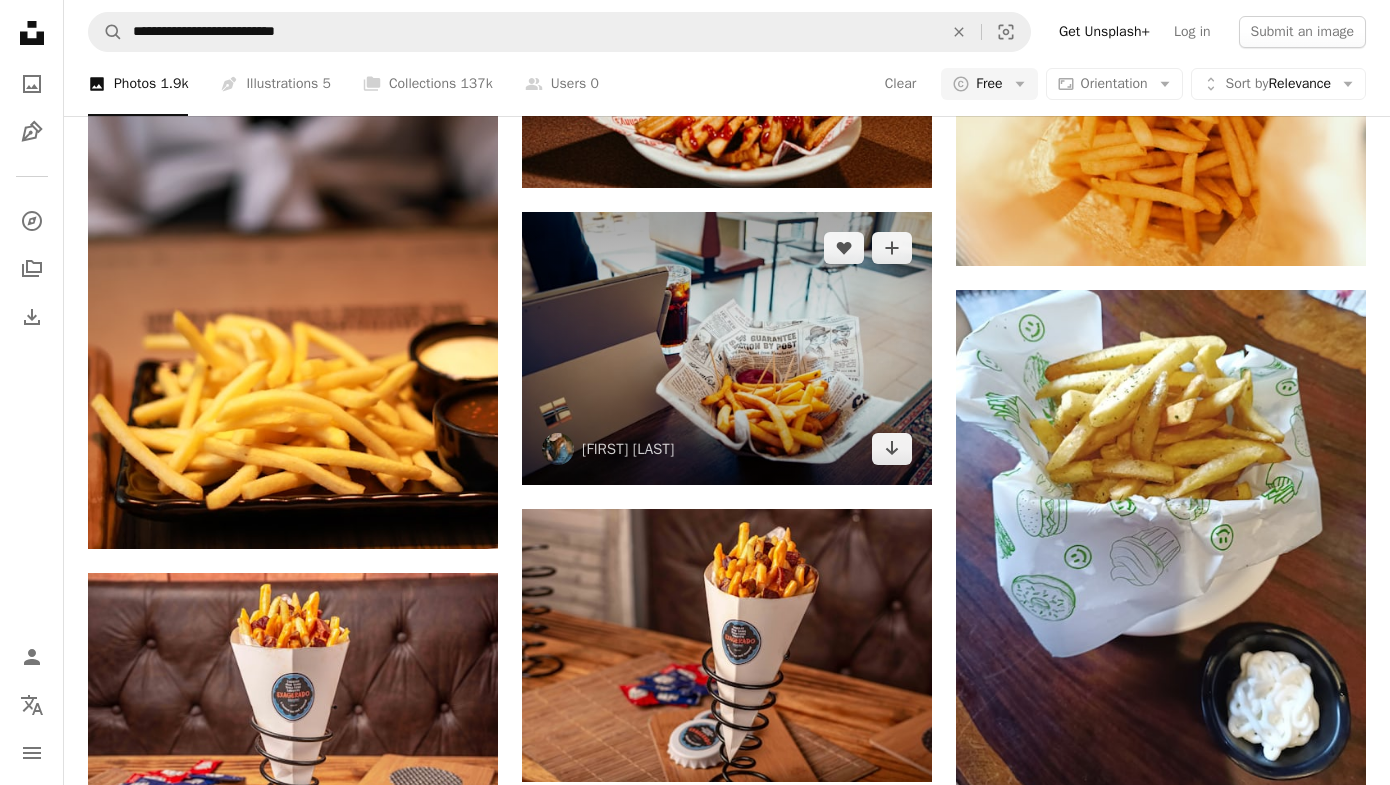click at bounding box center (727, 348) 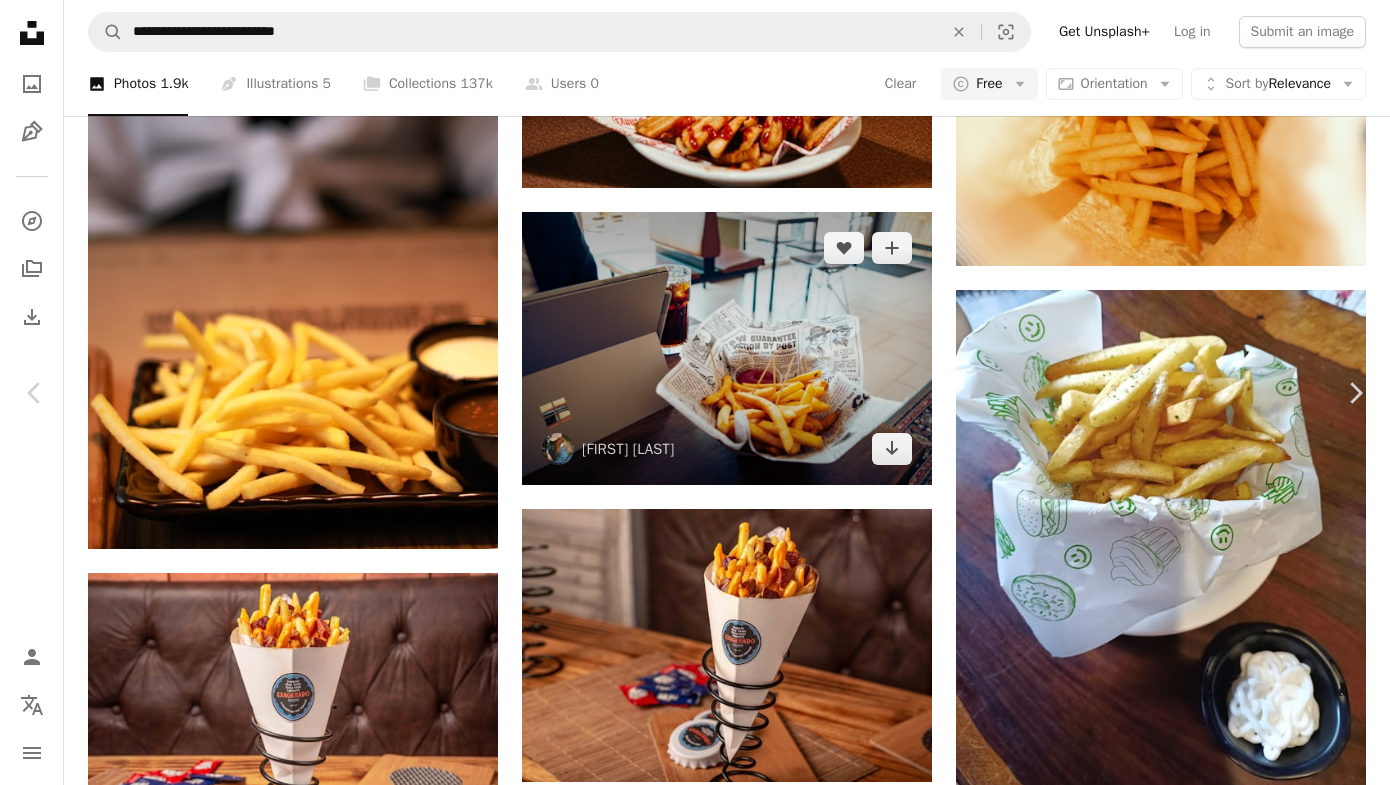 scroll, scrollTop: 1, scrollLeft: 0, axis: vertical 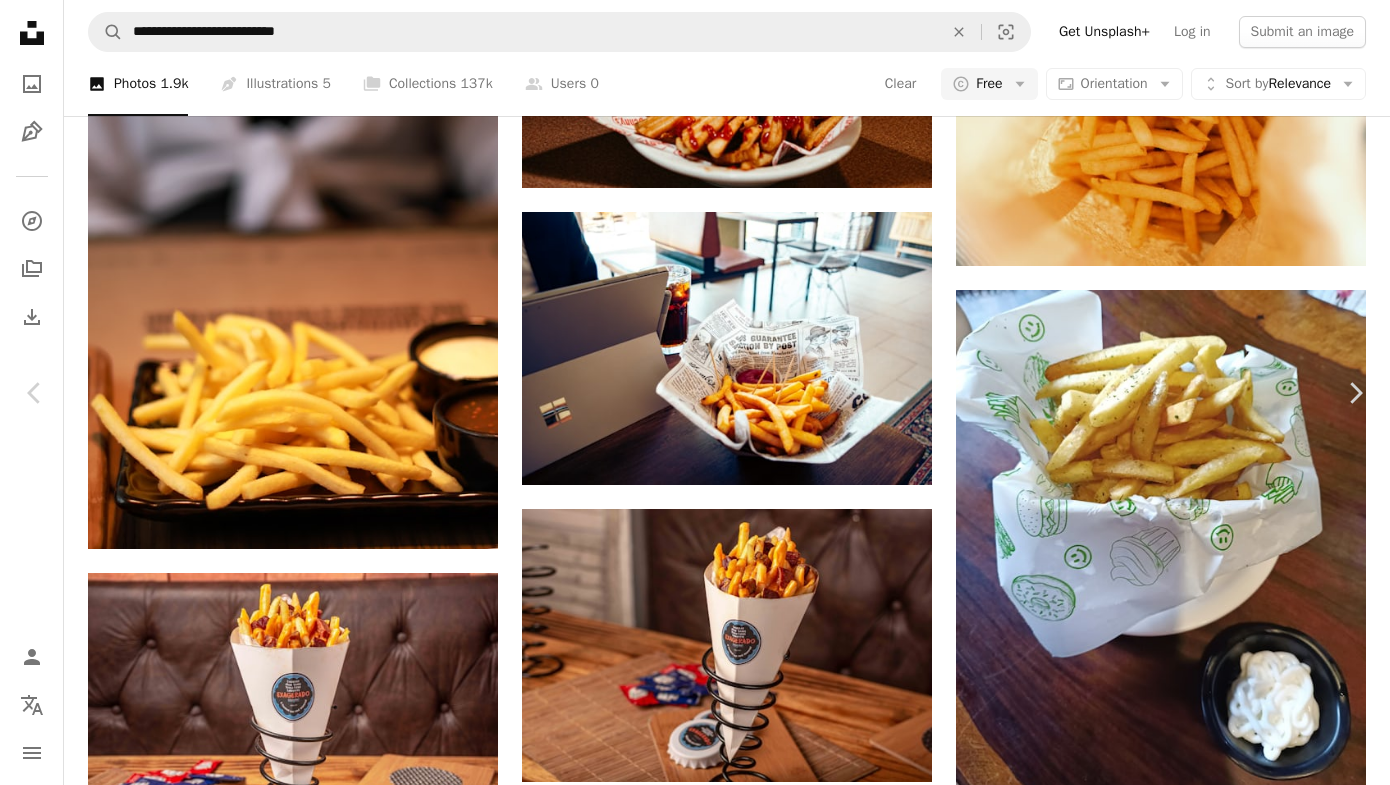 click on "Download free" at bounding box center [1191, 4188] 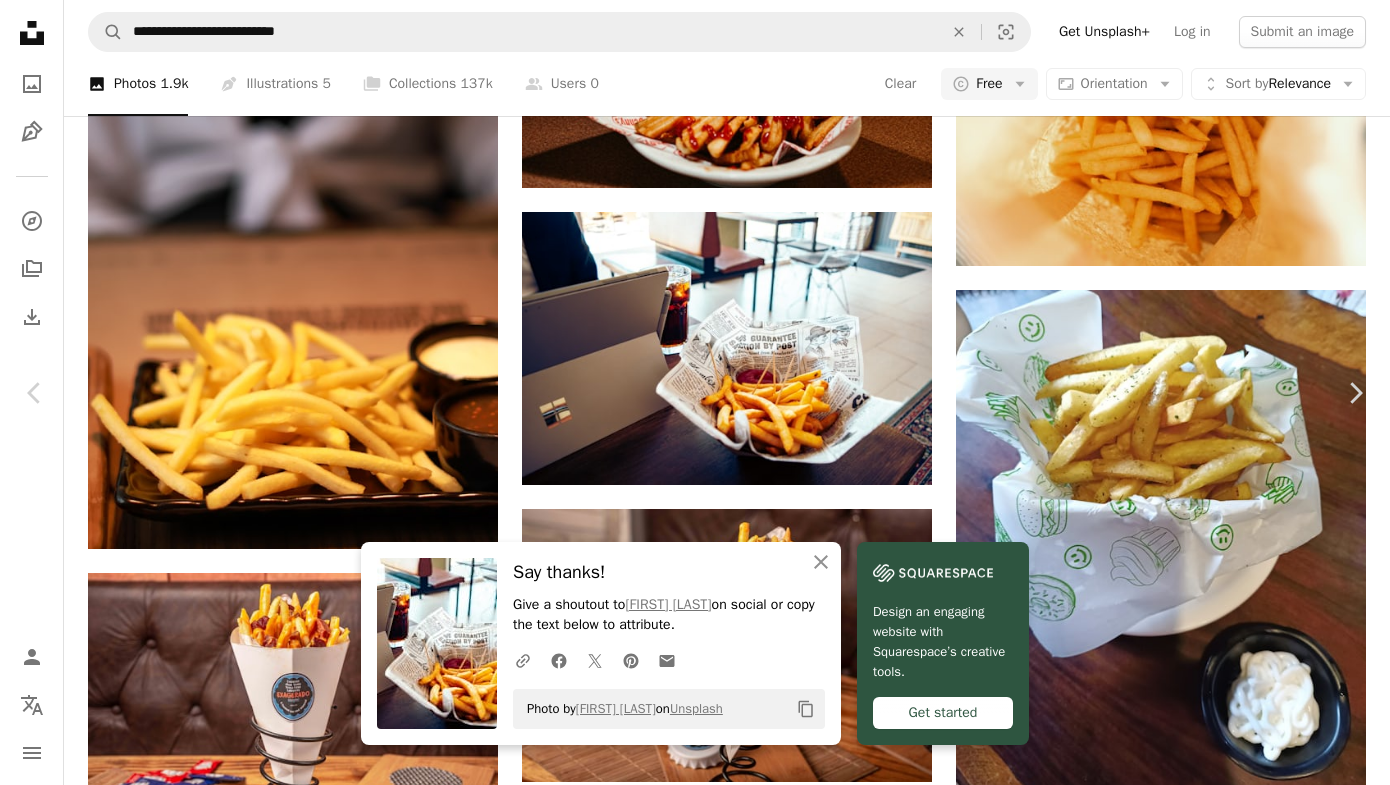 click on "An X shape" at bounding box center (20, 20) 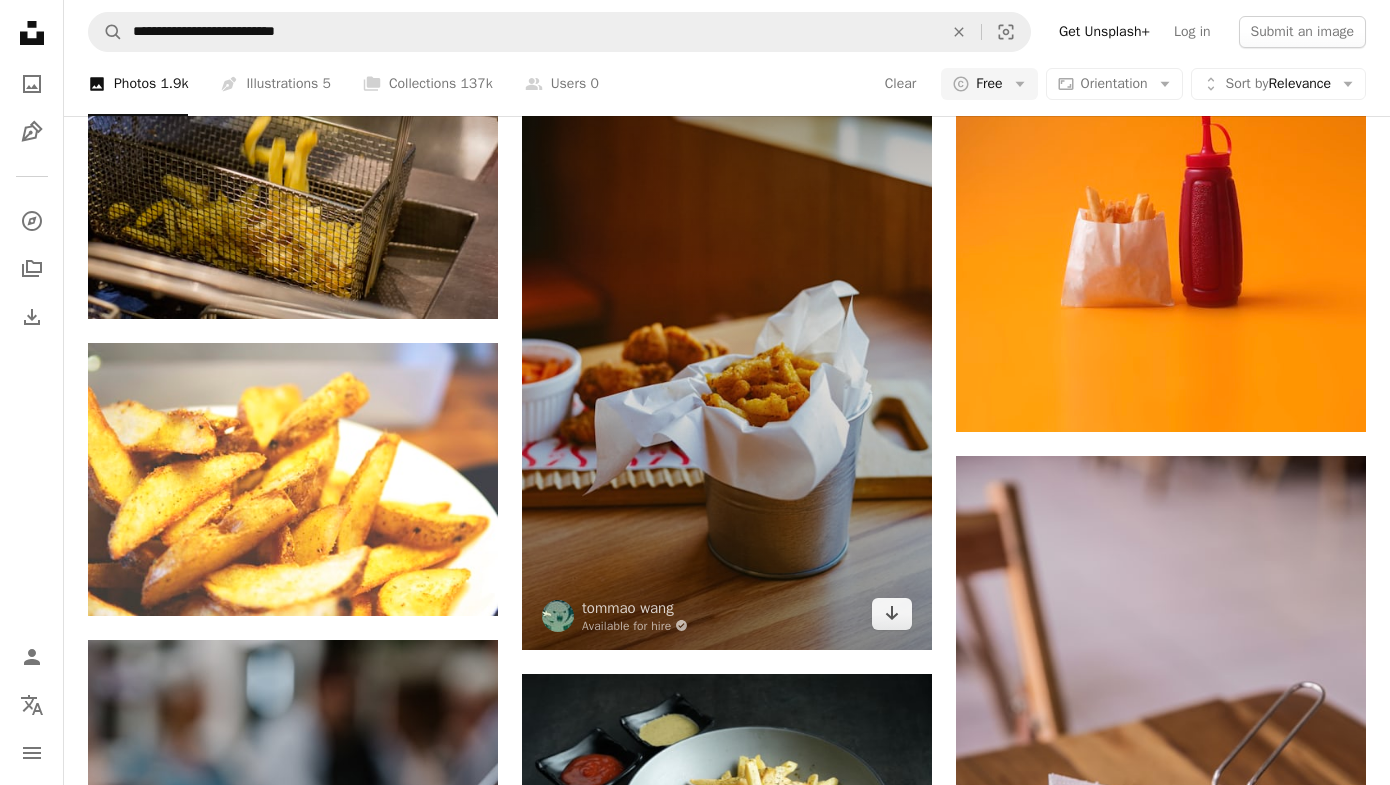 scroll, scrollTop: 17696, scrollLeft: 0, axis: vertical 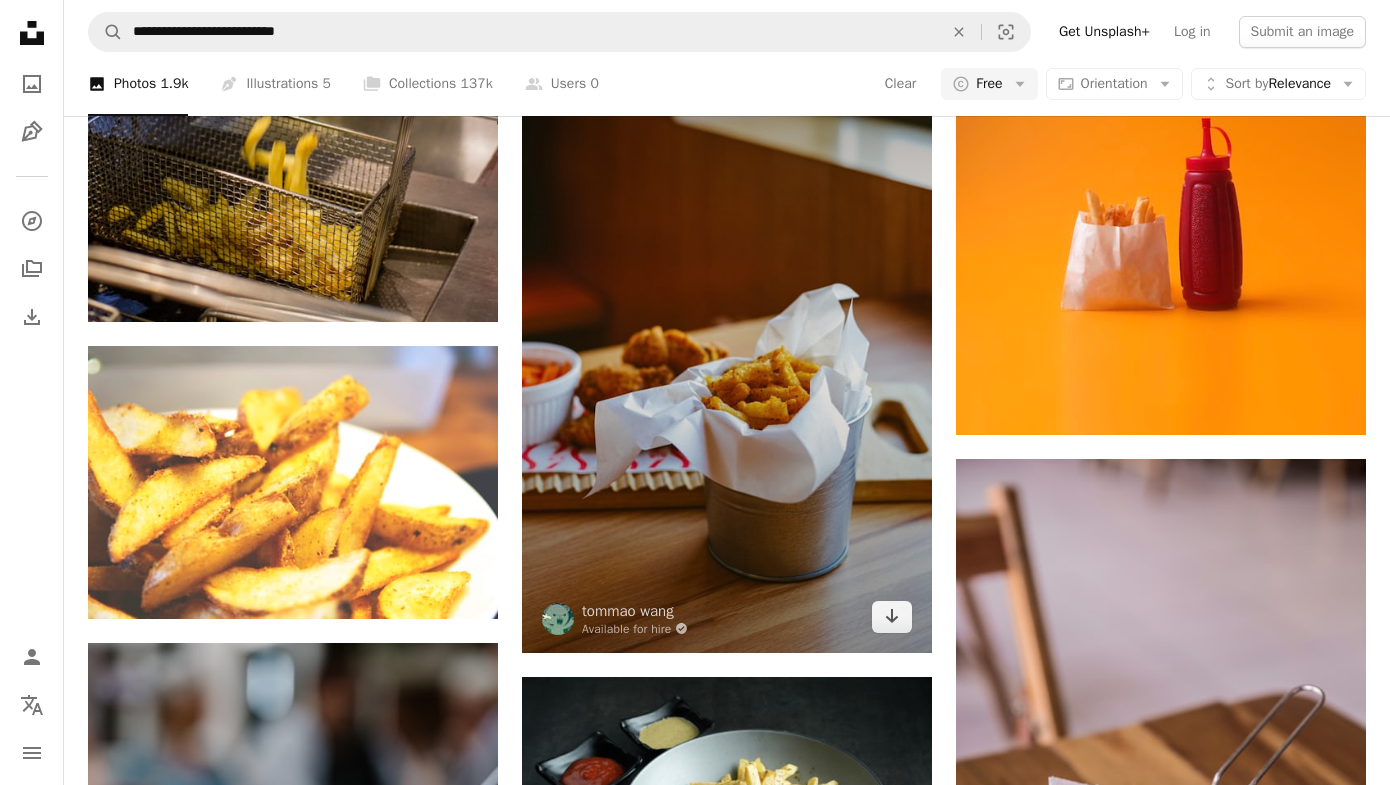click at bounding box center (727, 345) 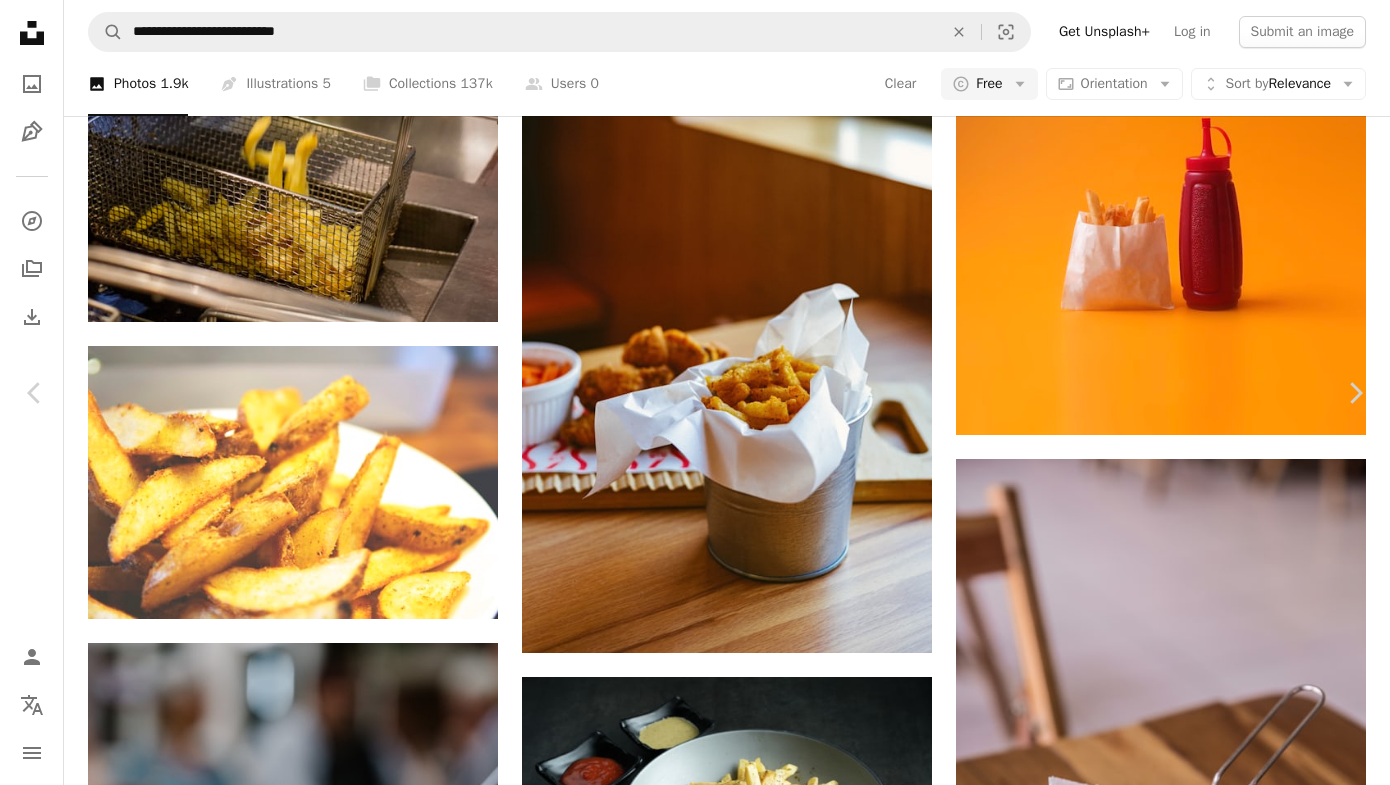 click on "Download free" at bounding box center (1191, 3920) 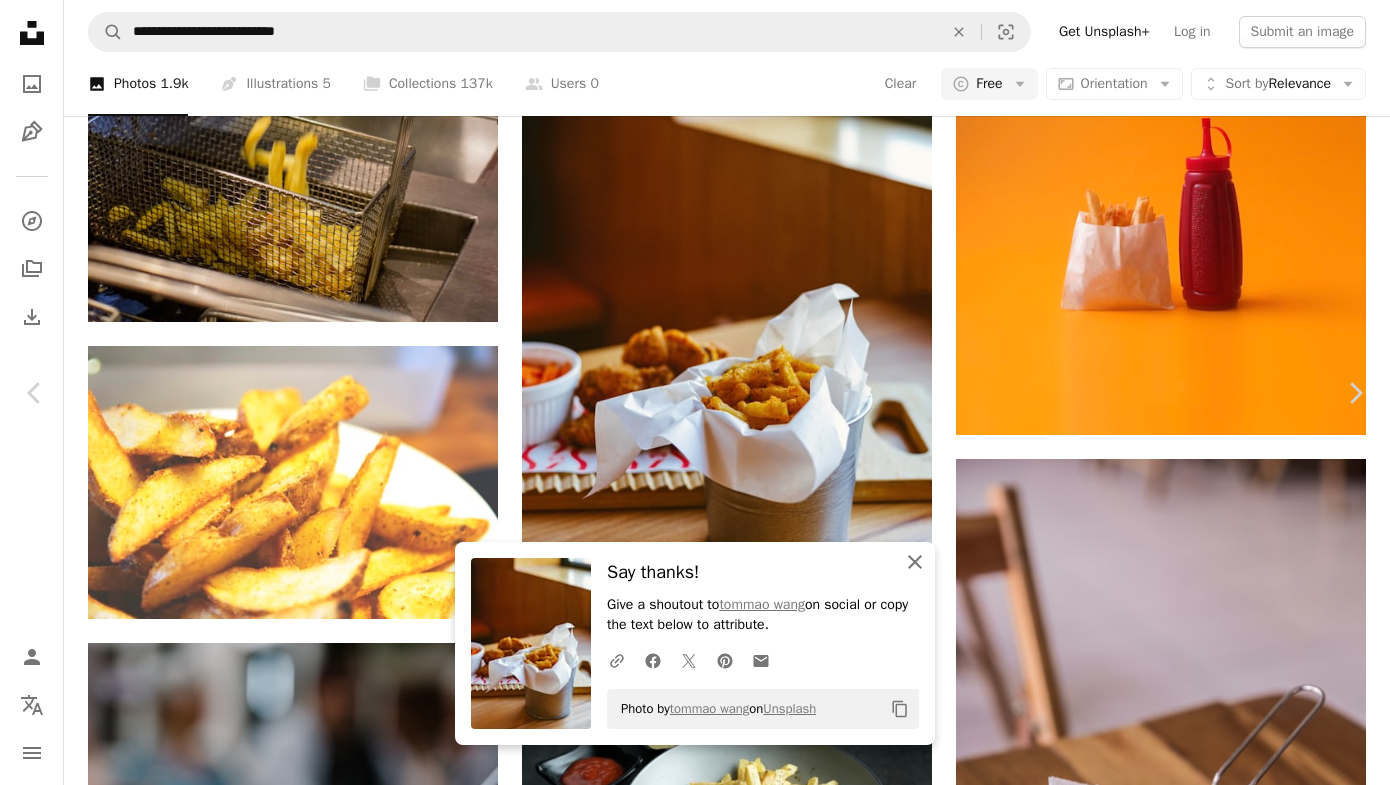 drag, startPoint x: 917, startPoint y: 566, endPoint x: 622, endPoint y: 417, distance: 330.49356 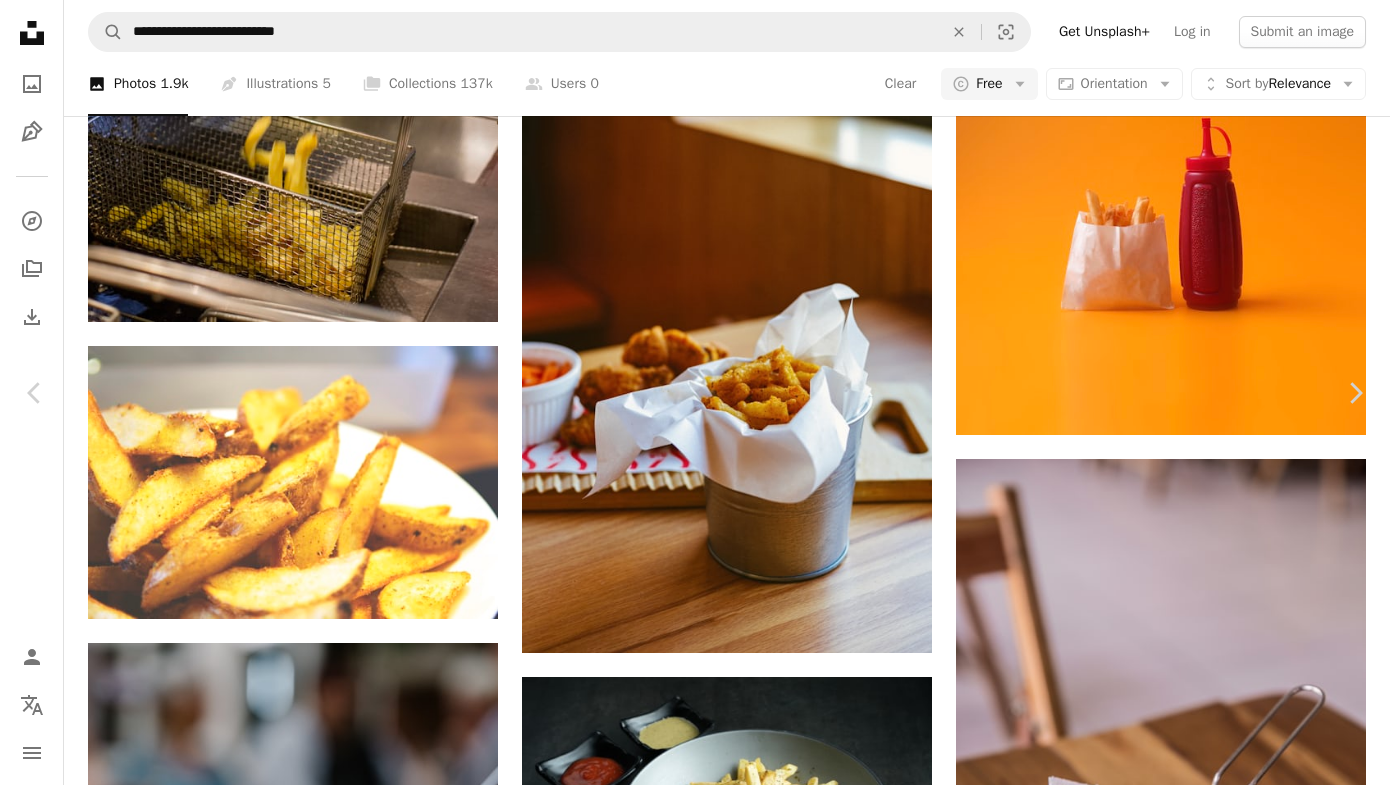 click on "An X shape" at bounding box center [20, 20] 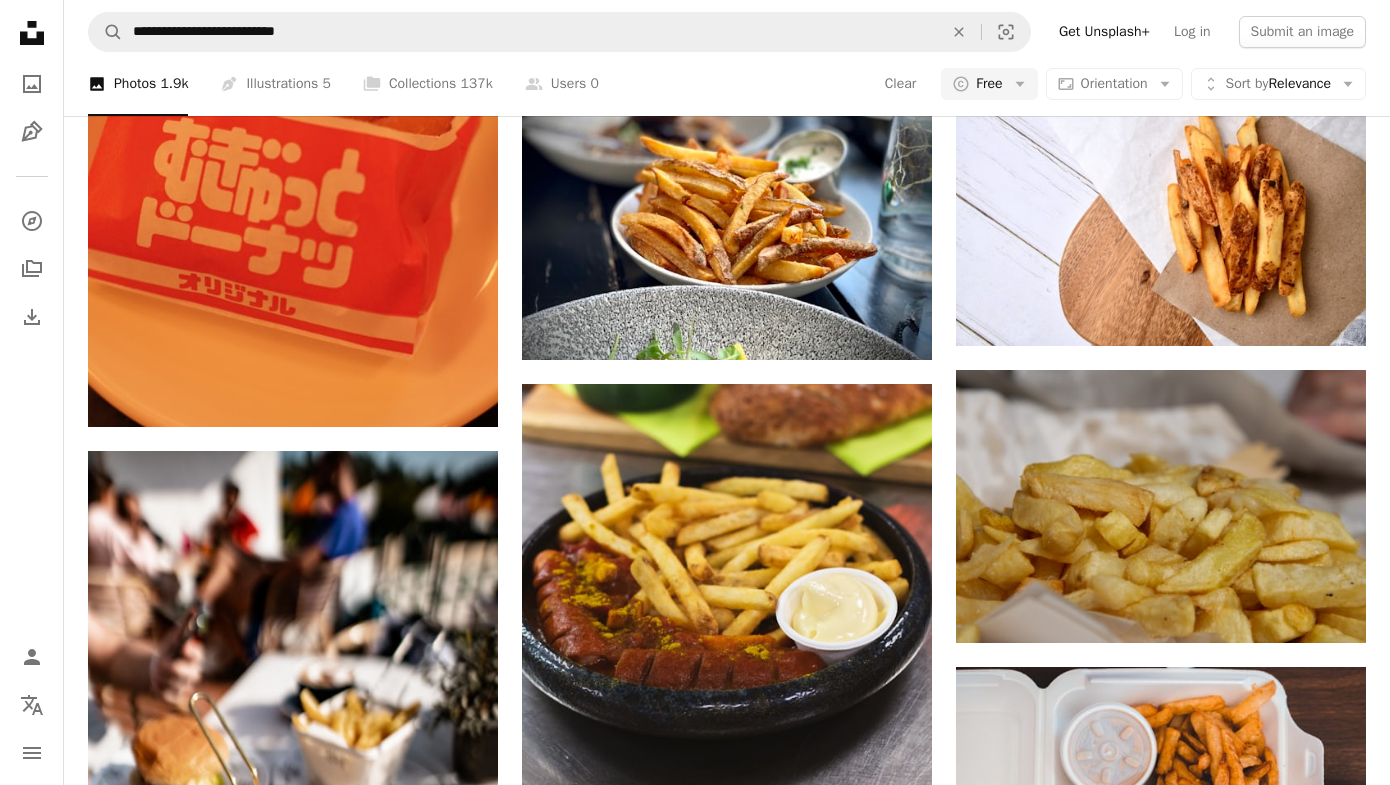 scroll, scrollTop: 48845, scrollLeft: 0, axis: vertical 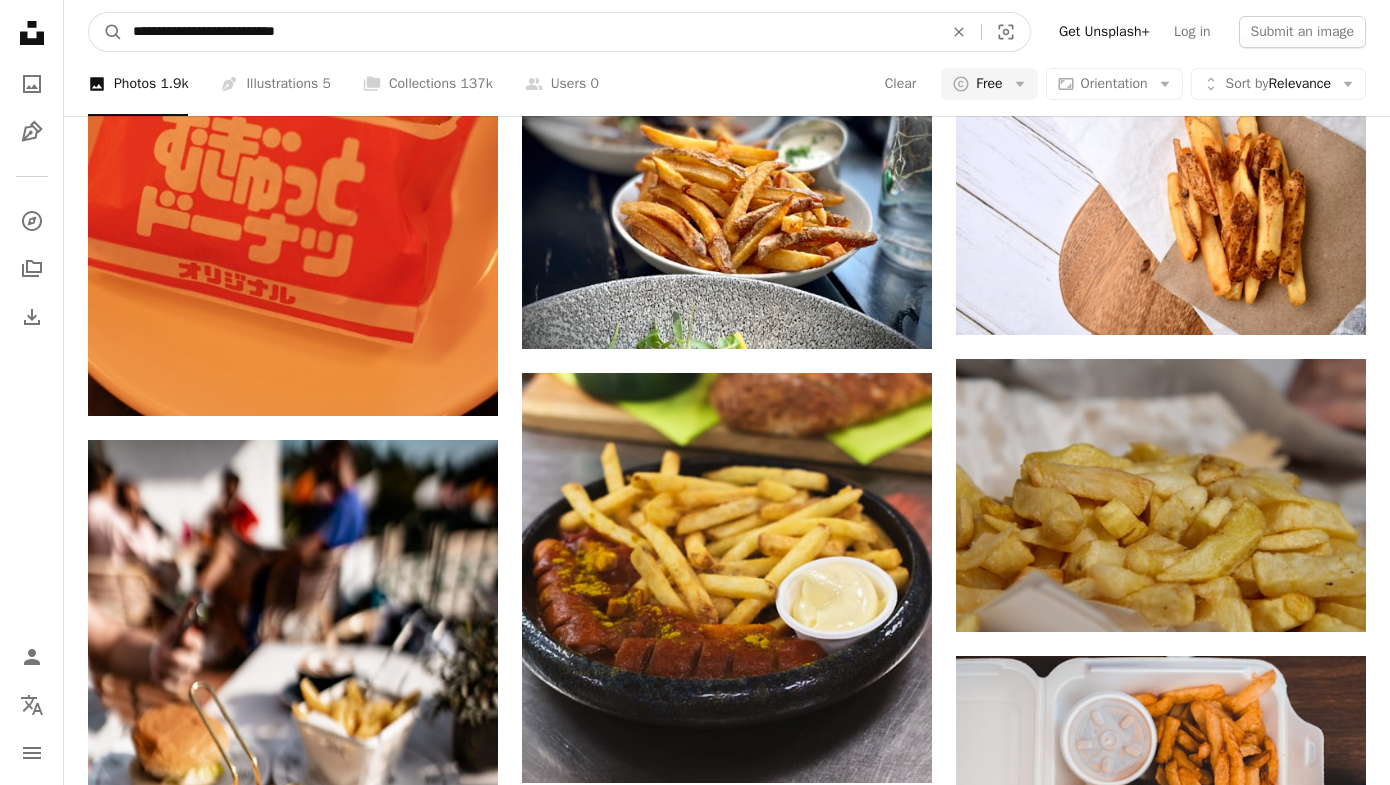 drag, startPoint x: 344, startPoint y: 36, endPoint x: 4, endPoint y: 28, distance: 340.09412 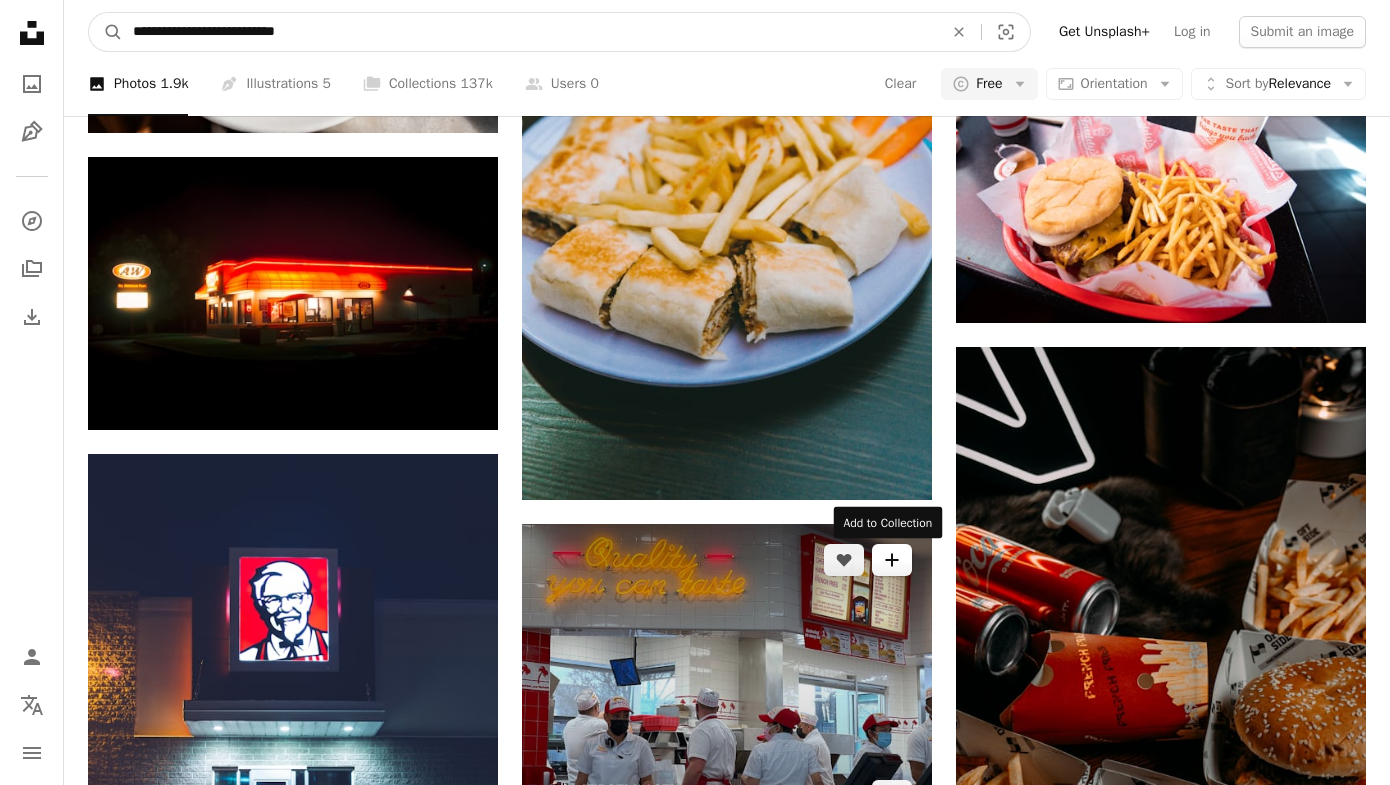 scroll, scrollTop: 49805, scrollLeft: 0, axis: vertical 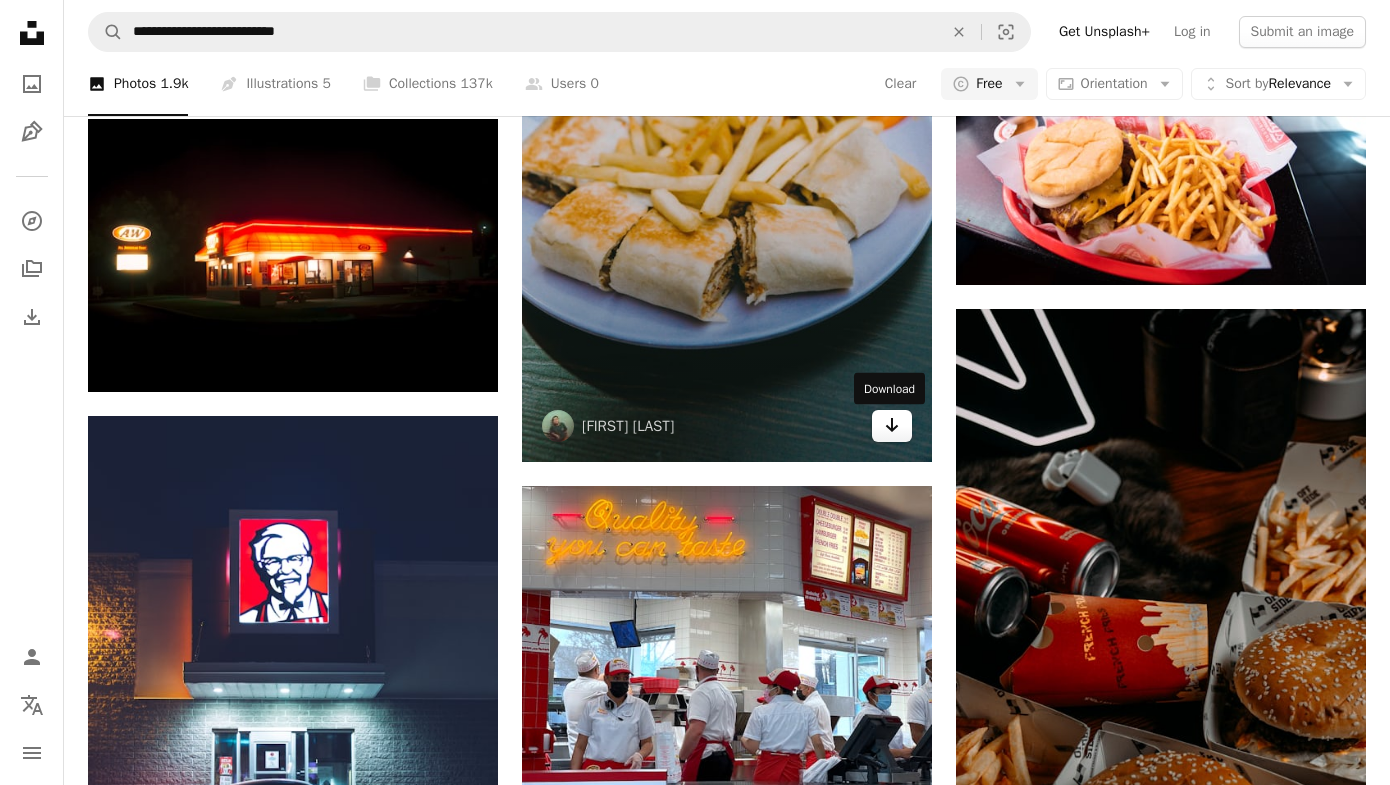 click on "Arrow pointing down" at bounding box center [892, 426] 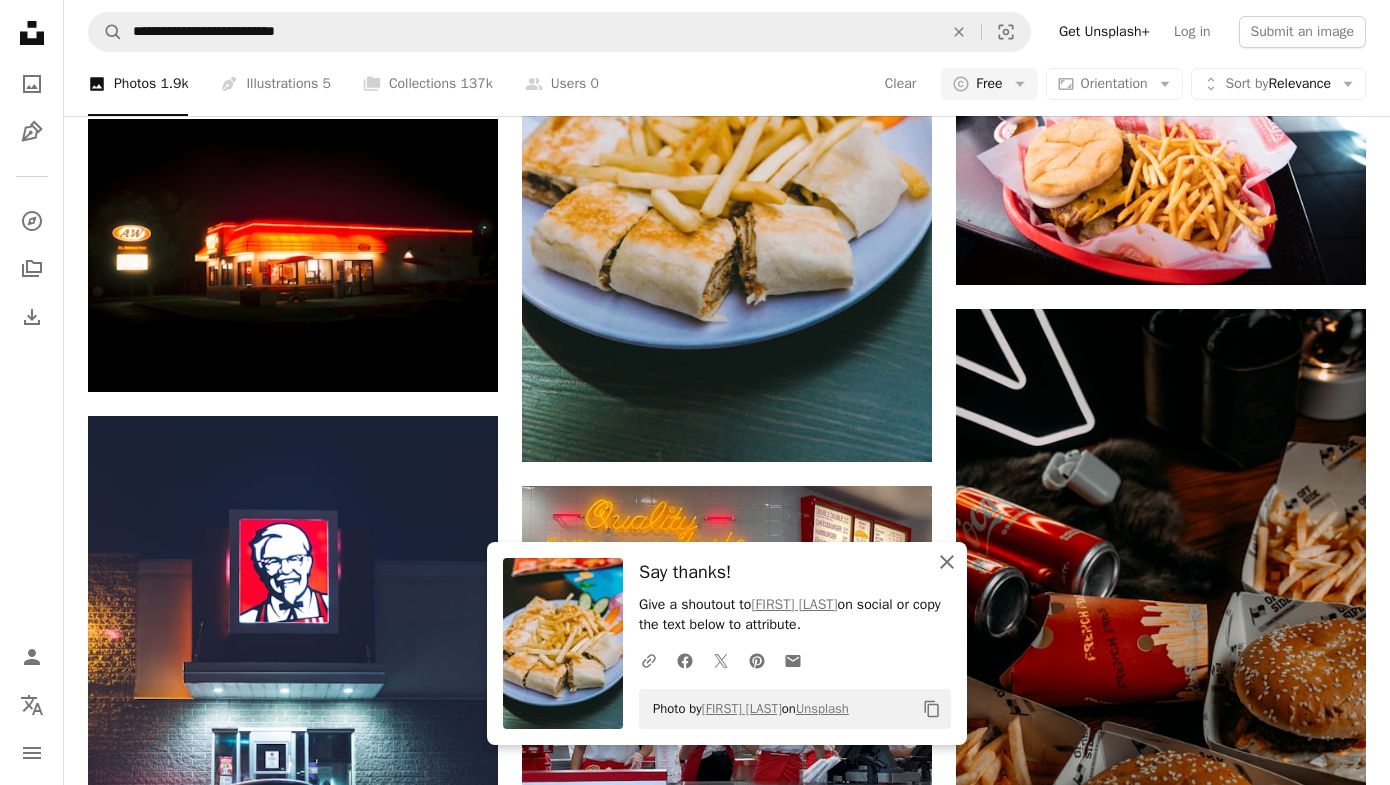 click 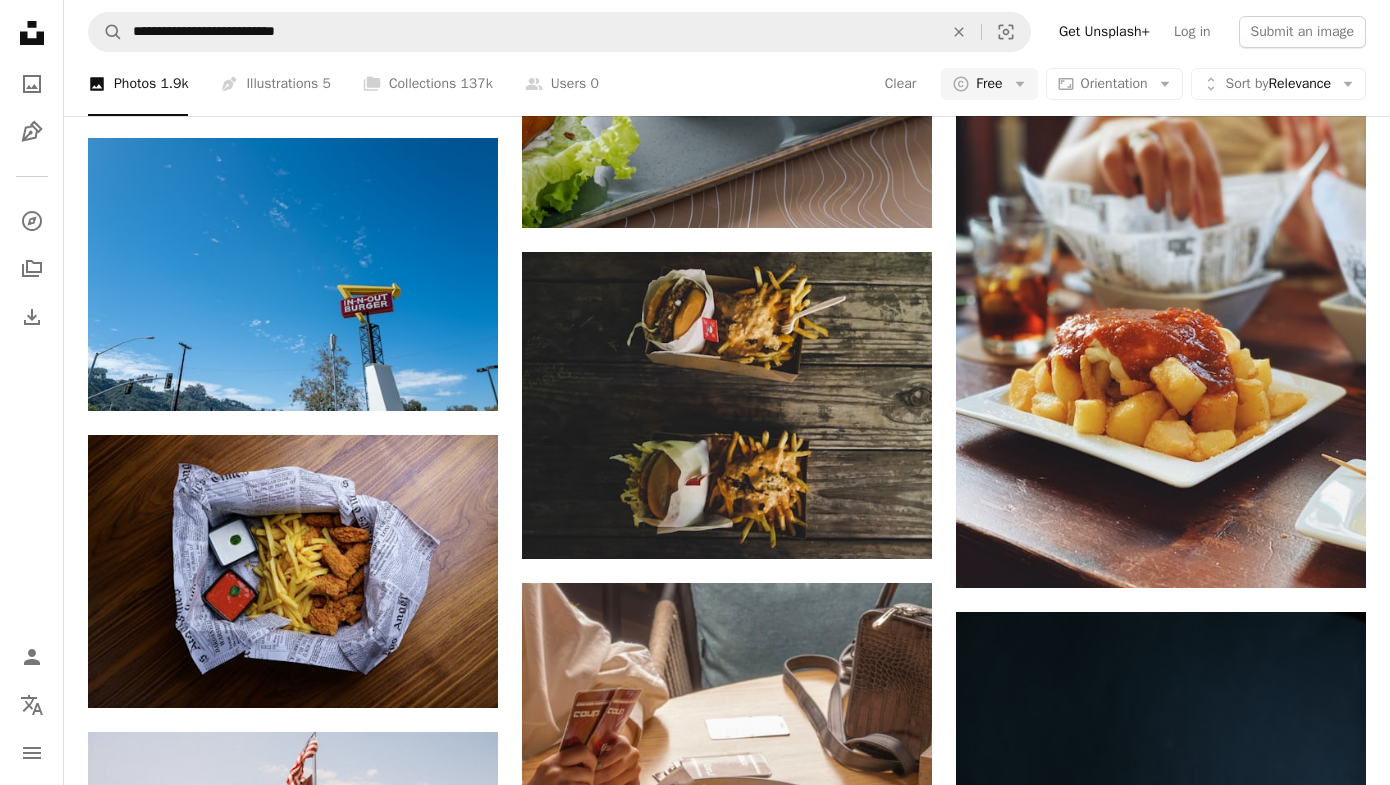 scroll, scrollTop: 51648, scrollLeft: 0, axis: vertical 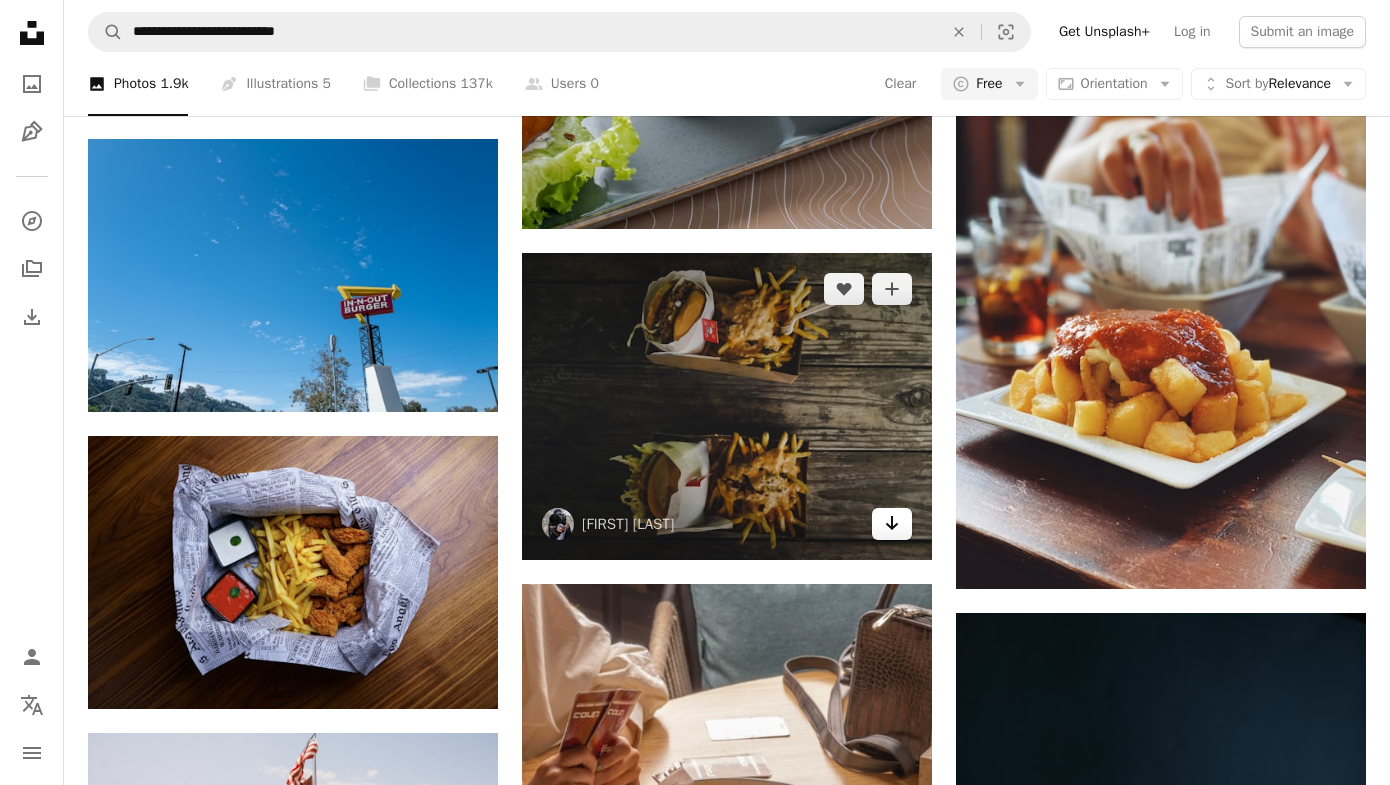 click 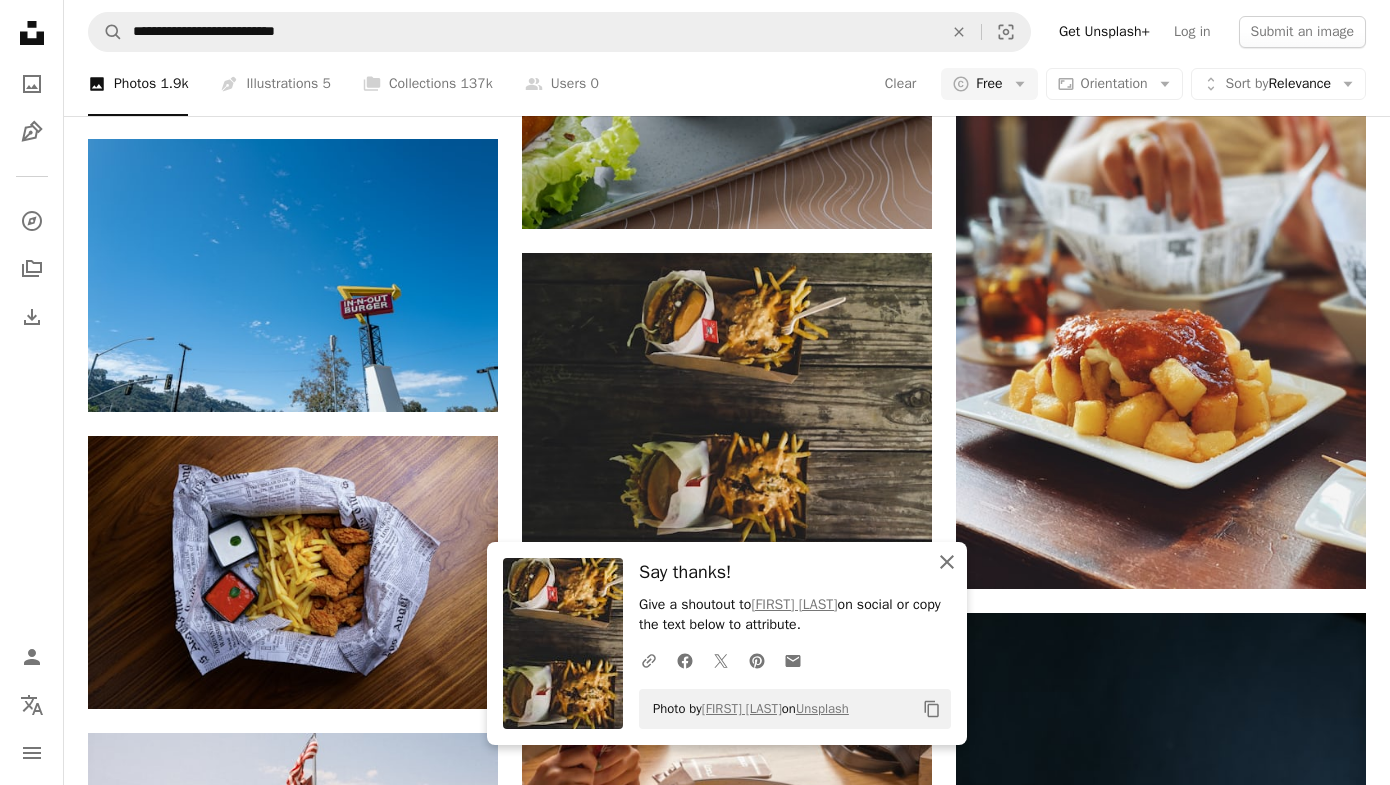 click on "An X shape" 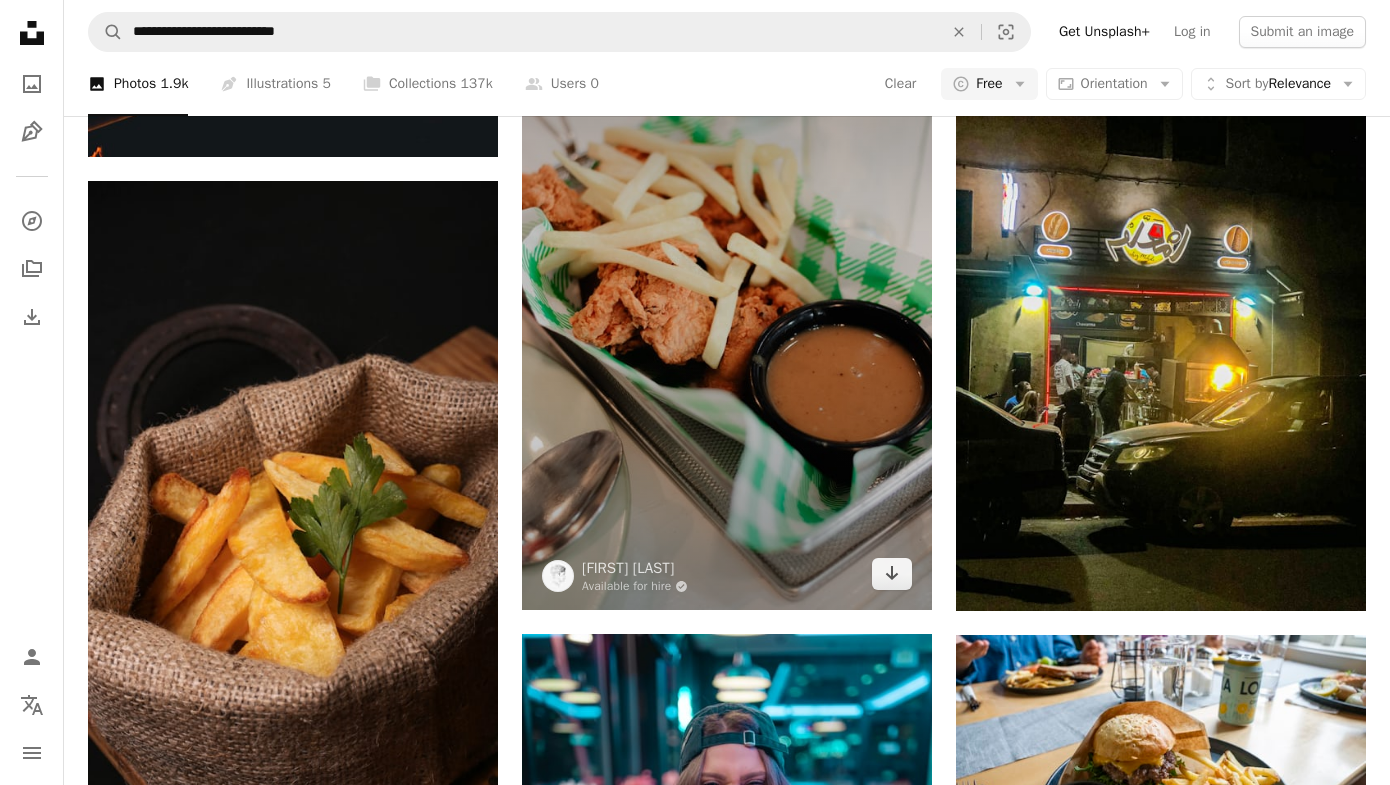 scroll, scrollTop: 57820, scrollLeft: 0, axis: vertical 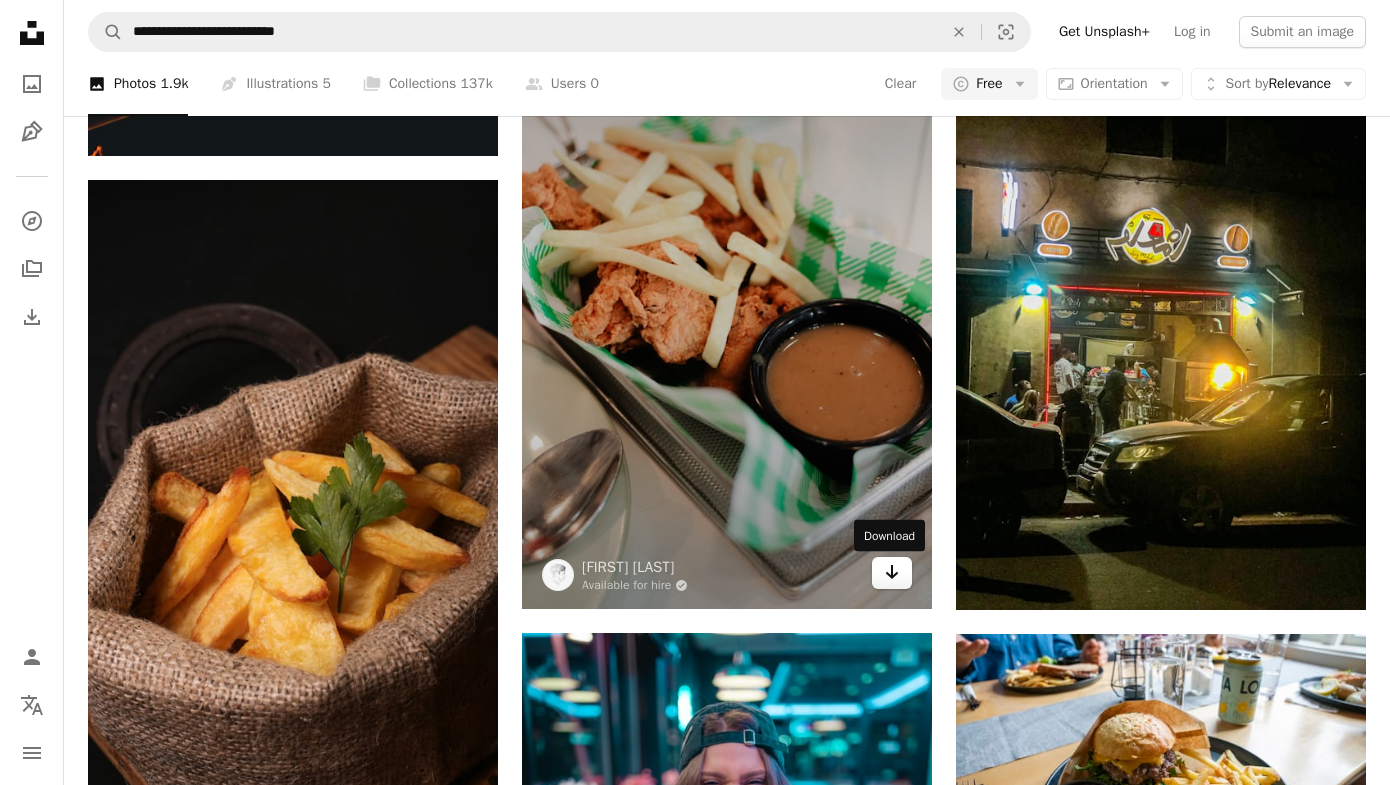 click on "Arrow pointing down" 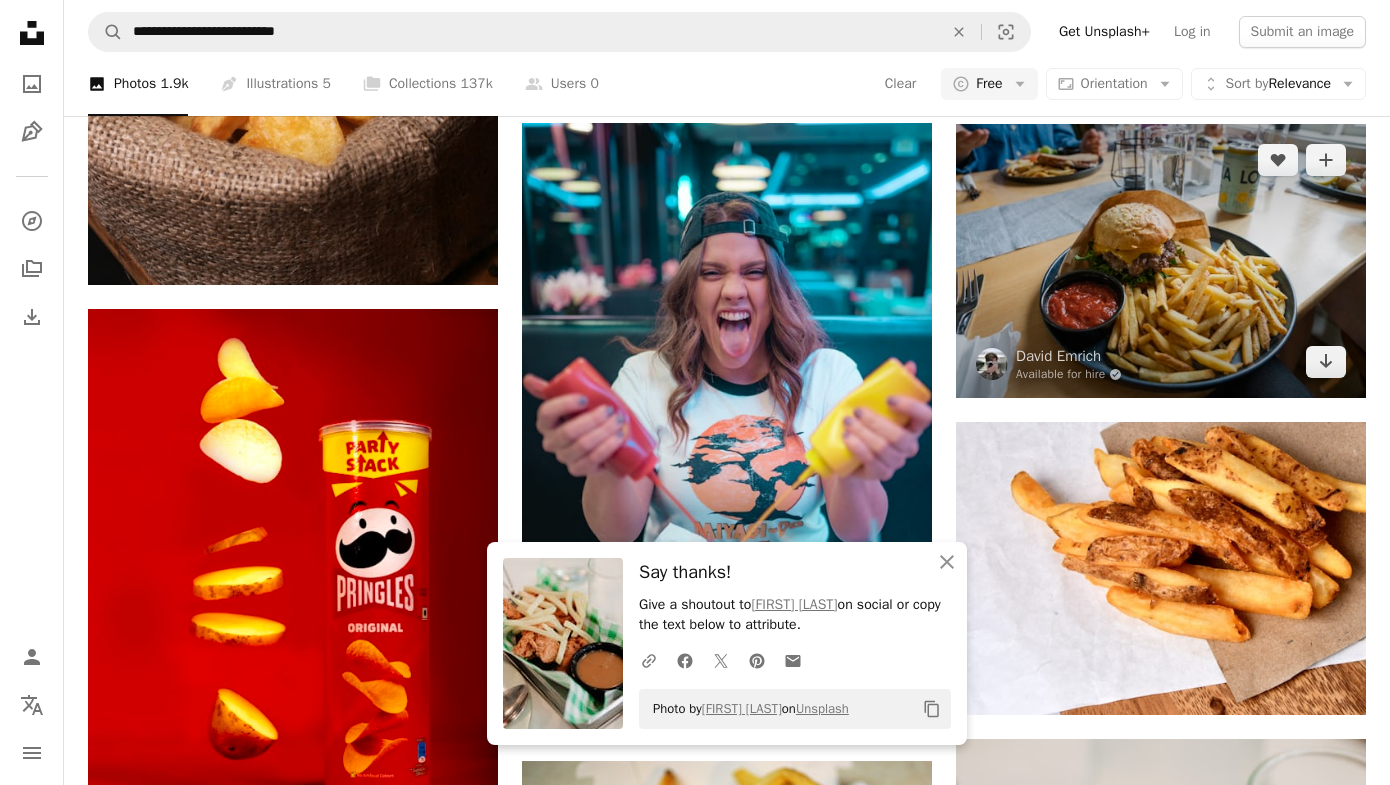 scroll, scrollTop: 58336, scrollLeft: 0, axis: vertical 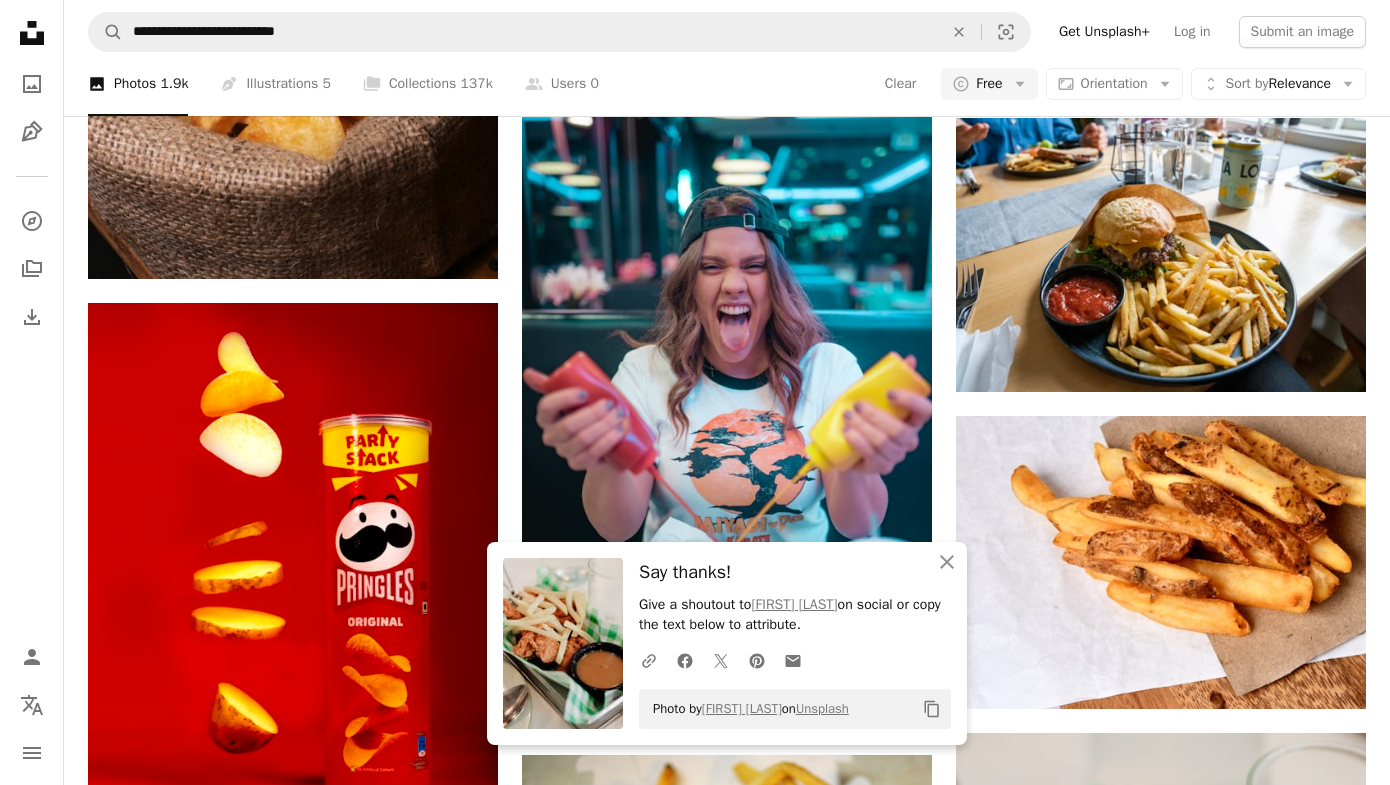 click on "**********" at bounding box center (727, 32) 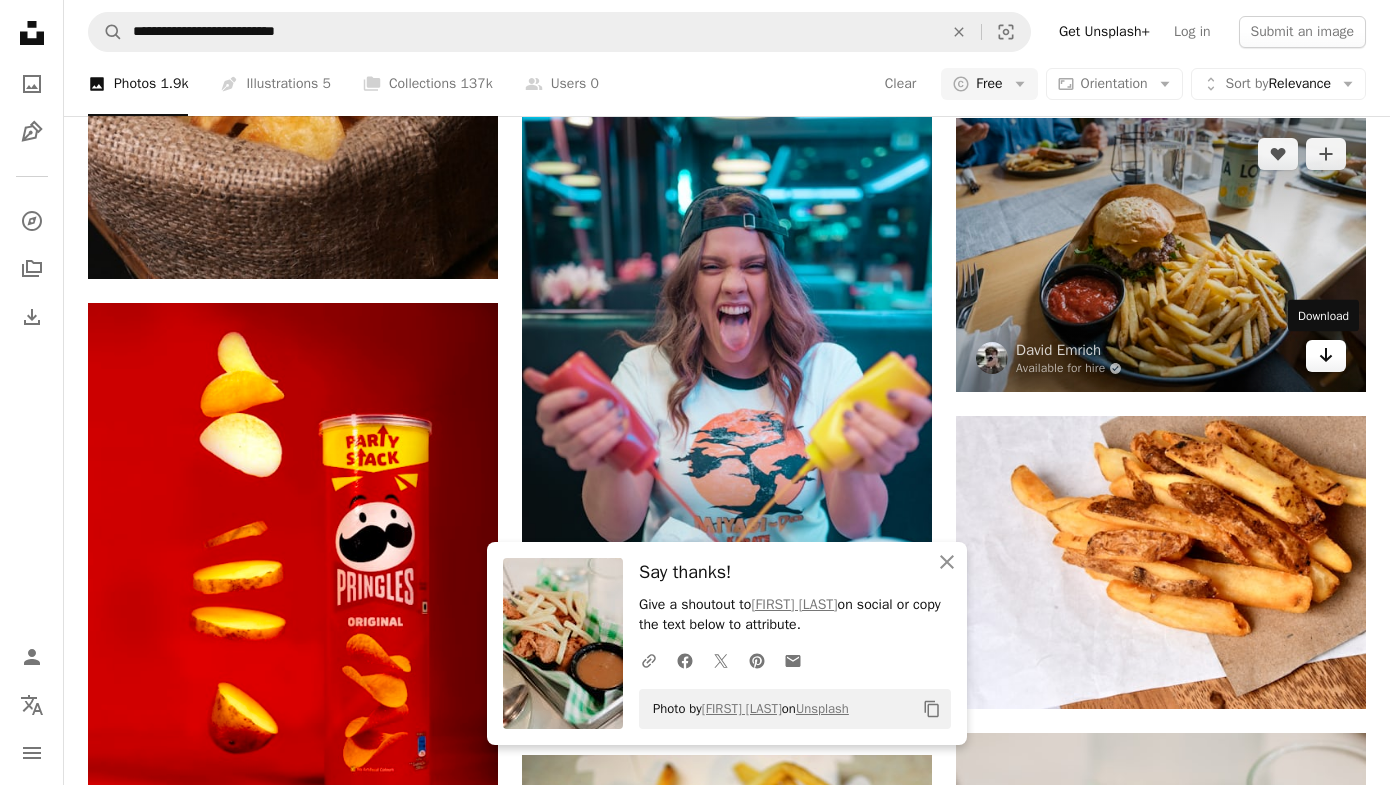 click on "Arrow pointing down" 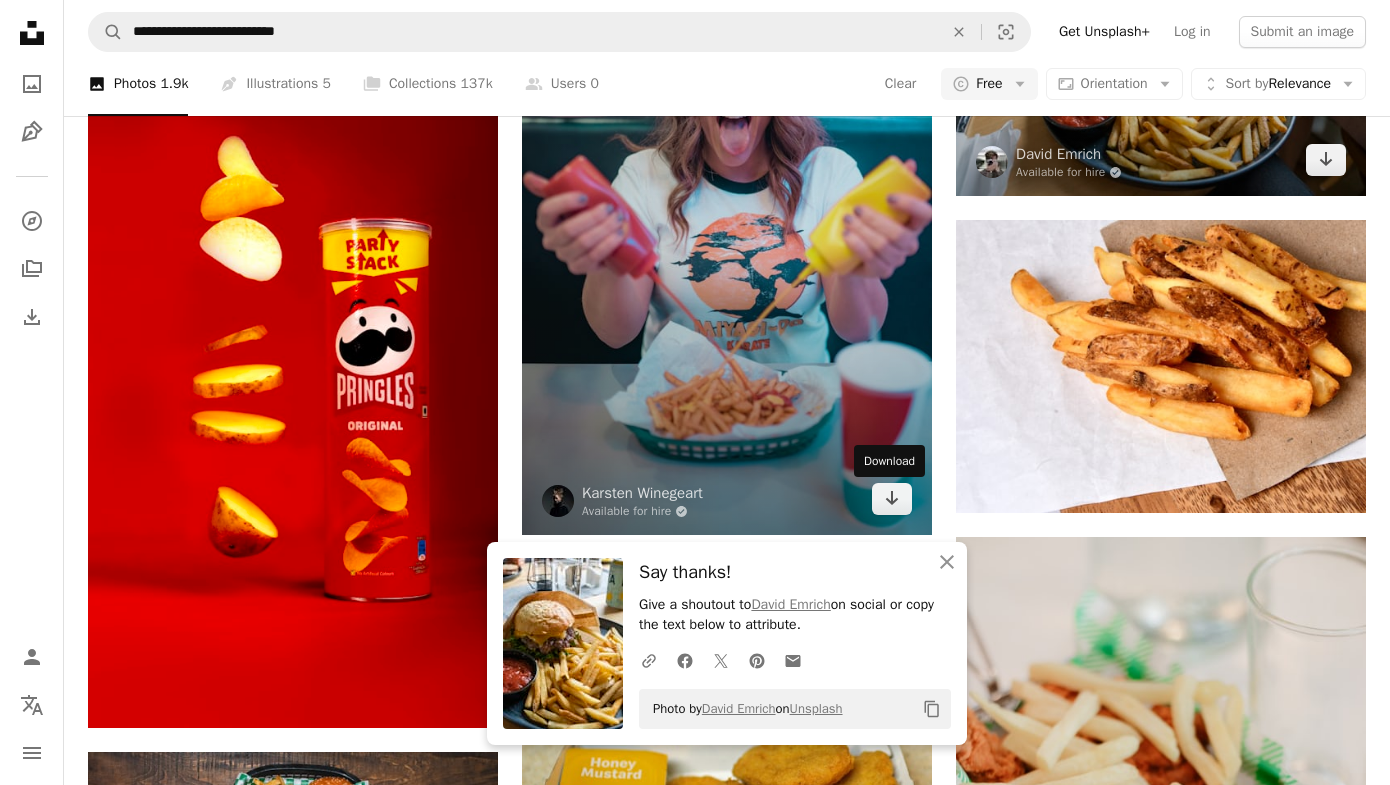 scroll, scrollTop: 58534, scrollLeft: 0, axis: vertical 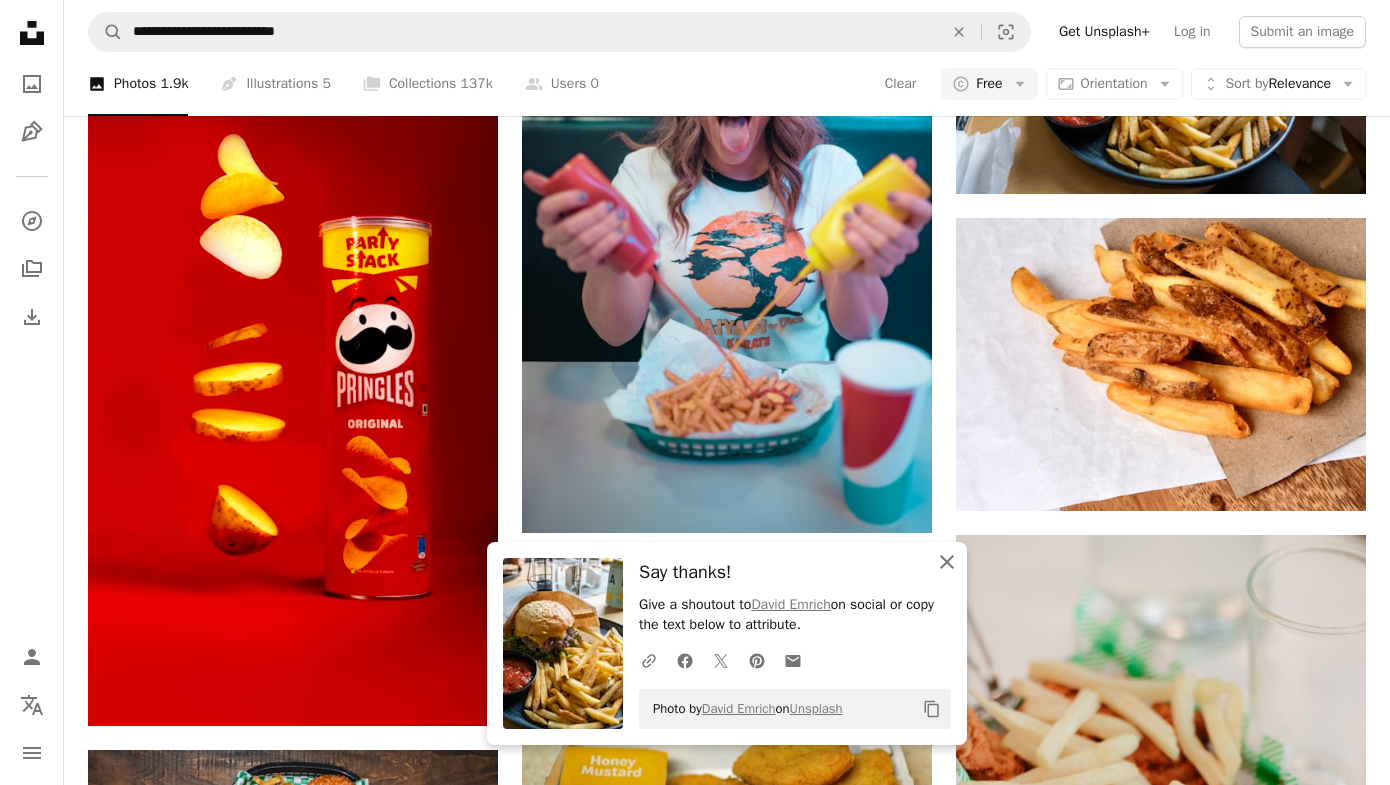 click 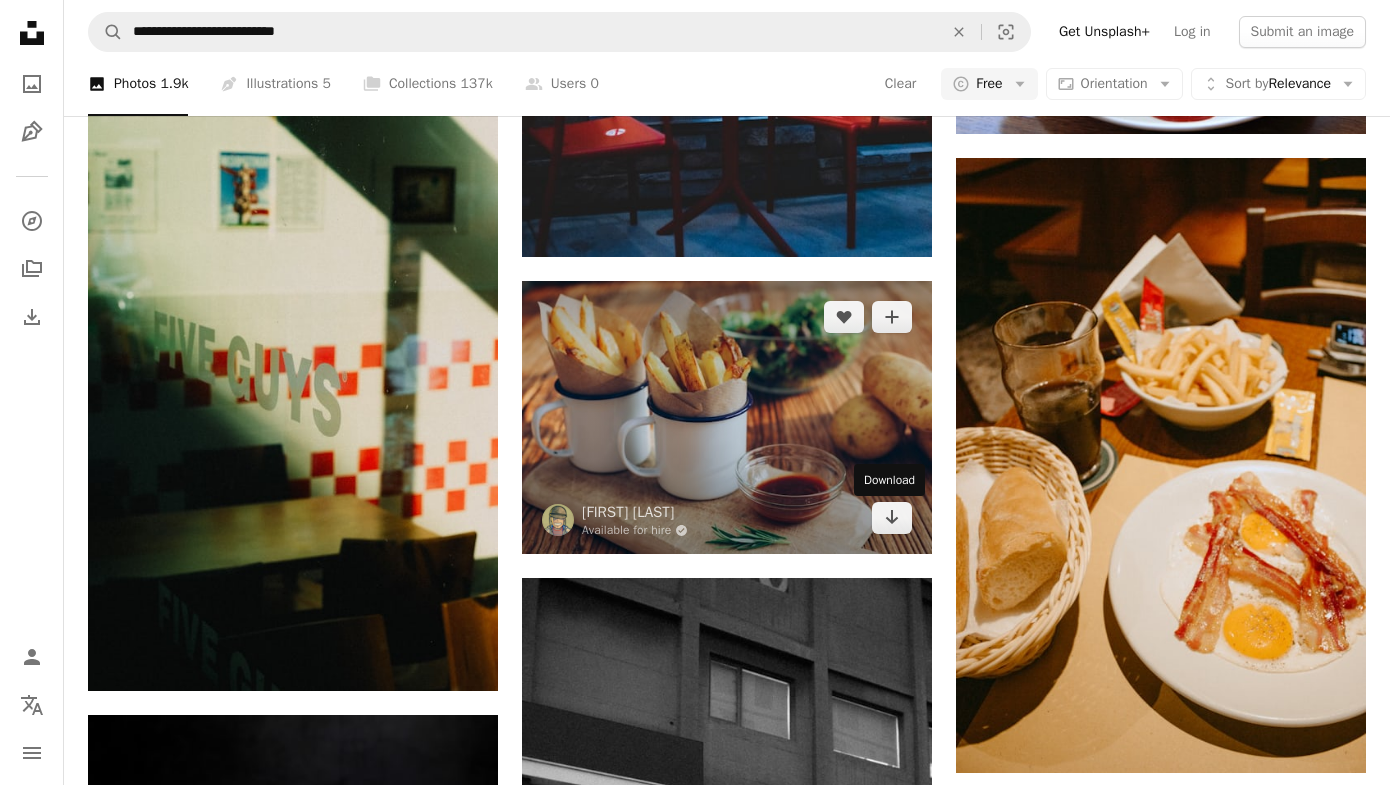 scroll, scrollTop: 60708, scrollLeft: 0, axis: vertical 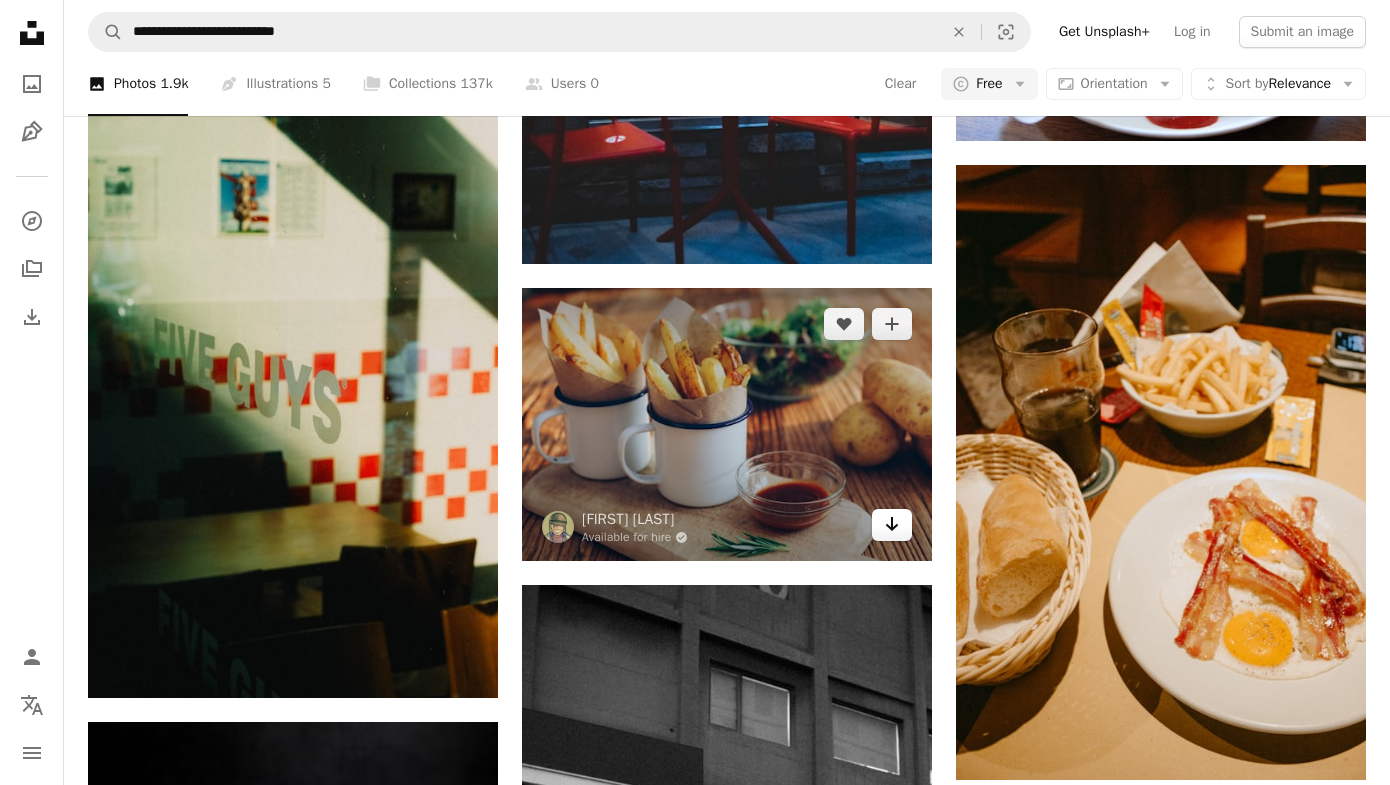 click on "Arrow pointing down" 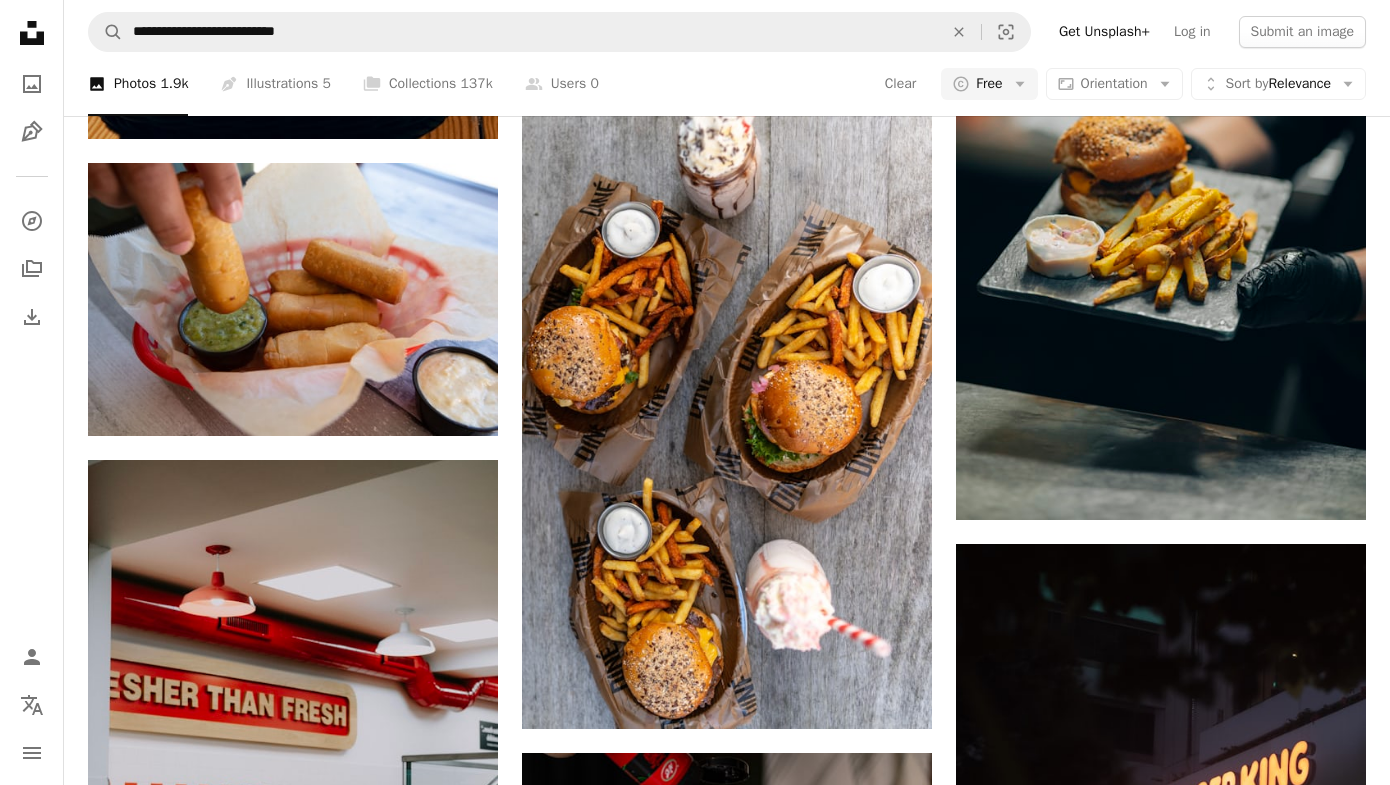 scroll, scrollTop: 66798, scrollLeft: 0, axis: vertical 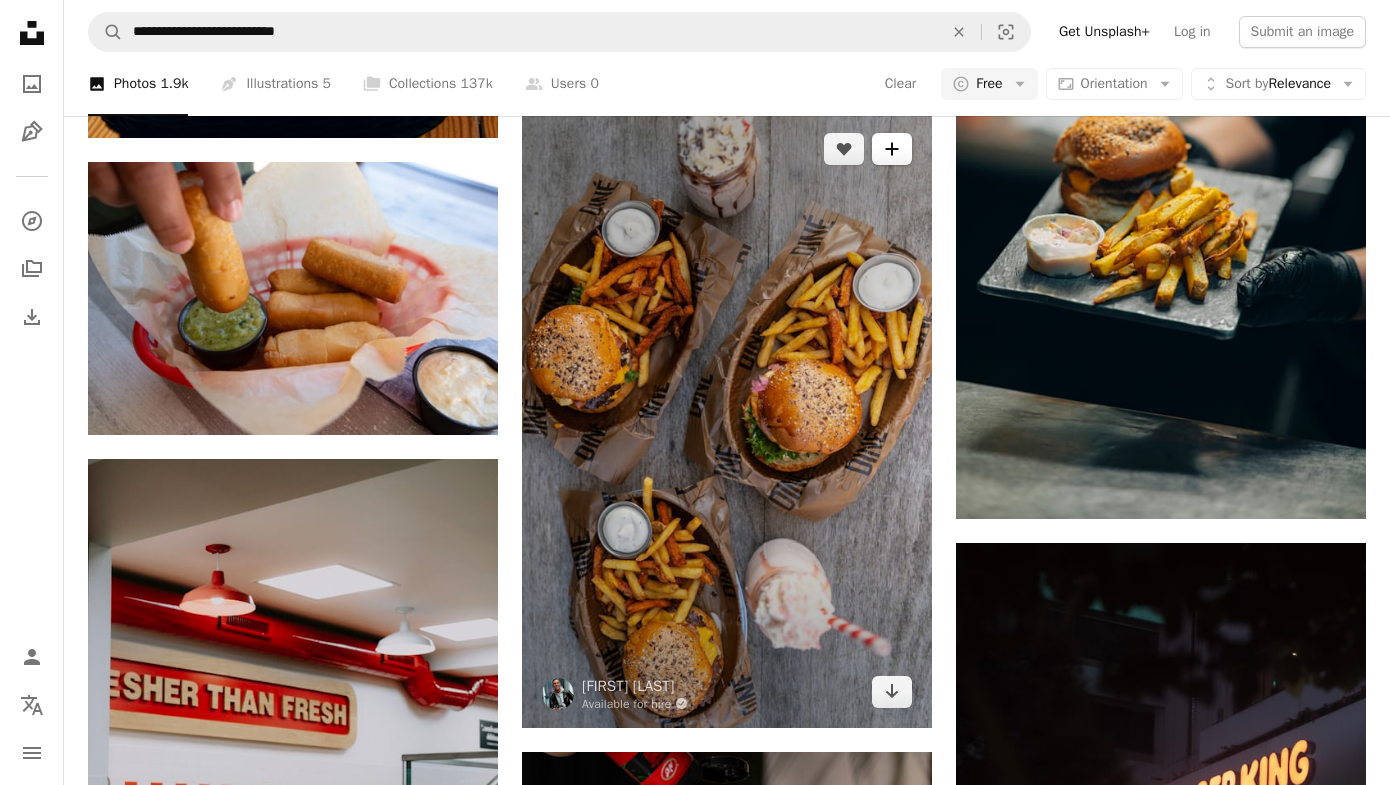 click on "A plus sign" at bounding box center [892, 149] 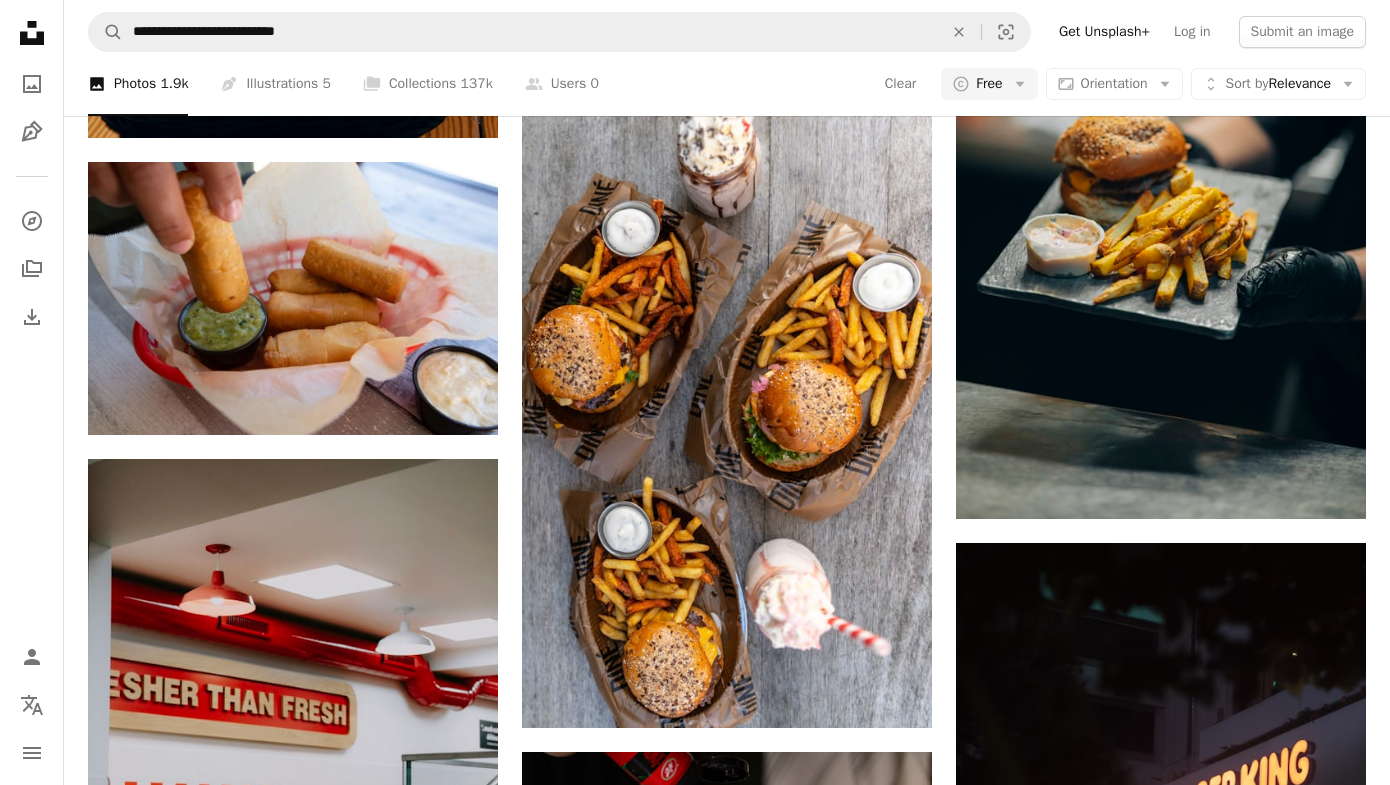 type on "**********" 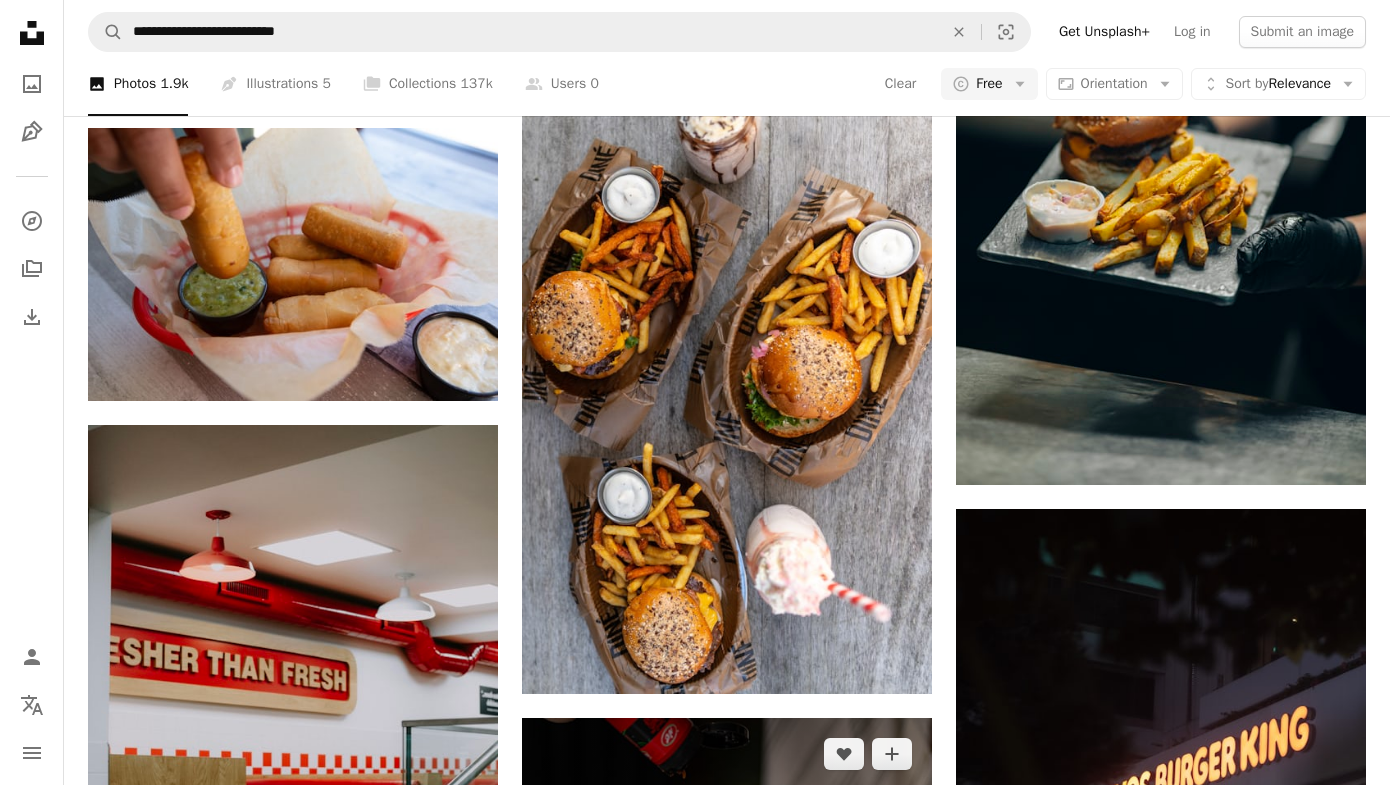 scroll, scrollTop: 66834, scrollLeft: 0, axis: vertical 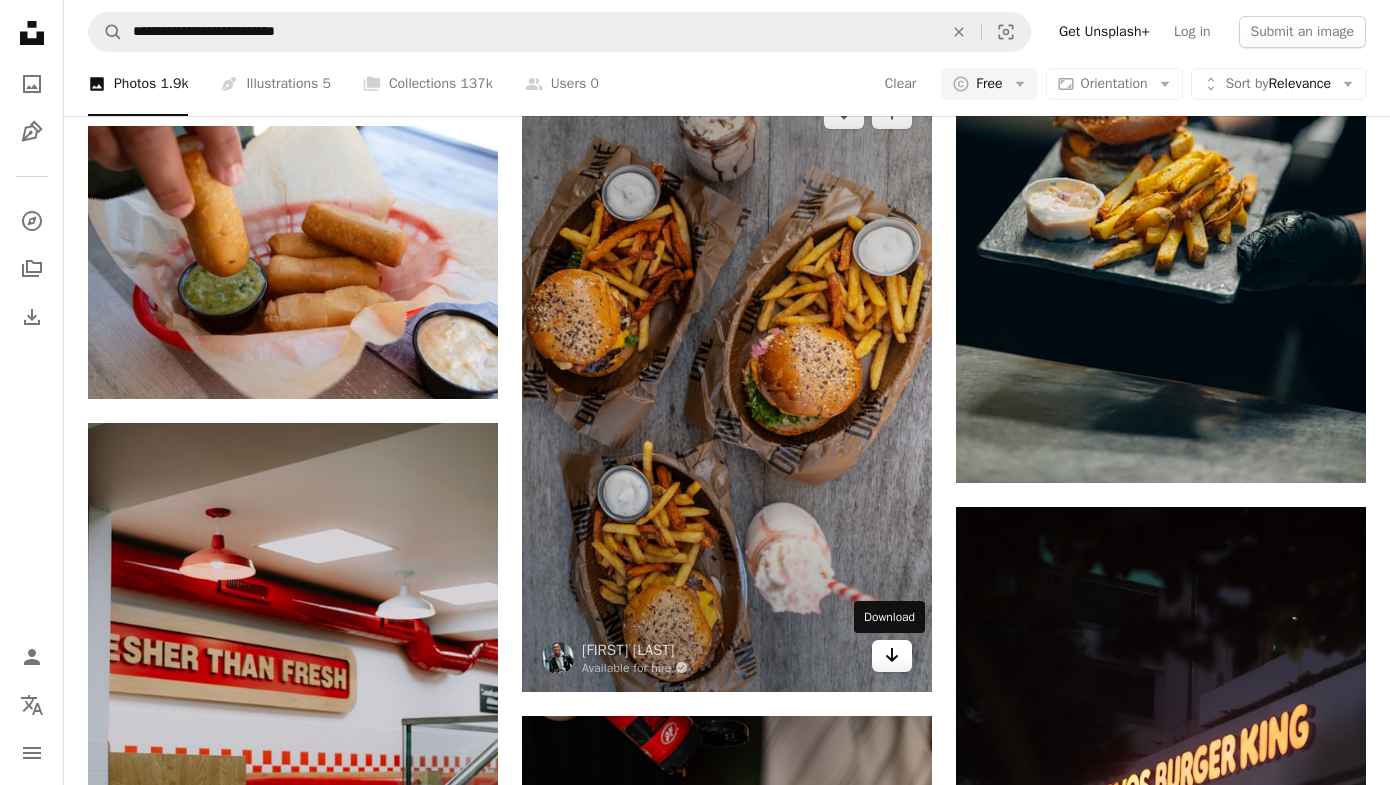 click 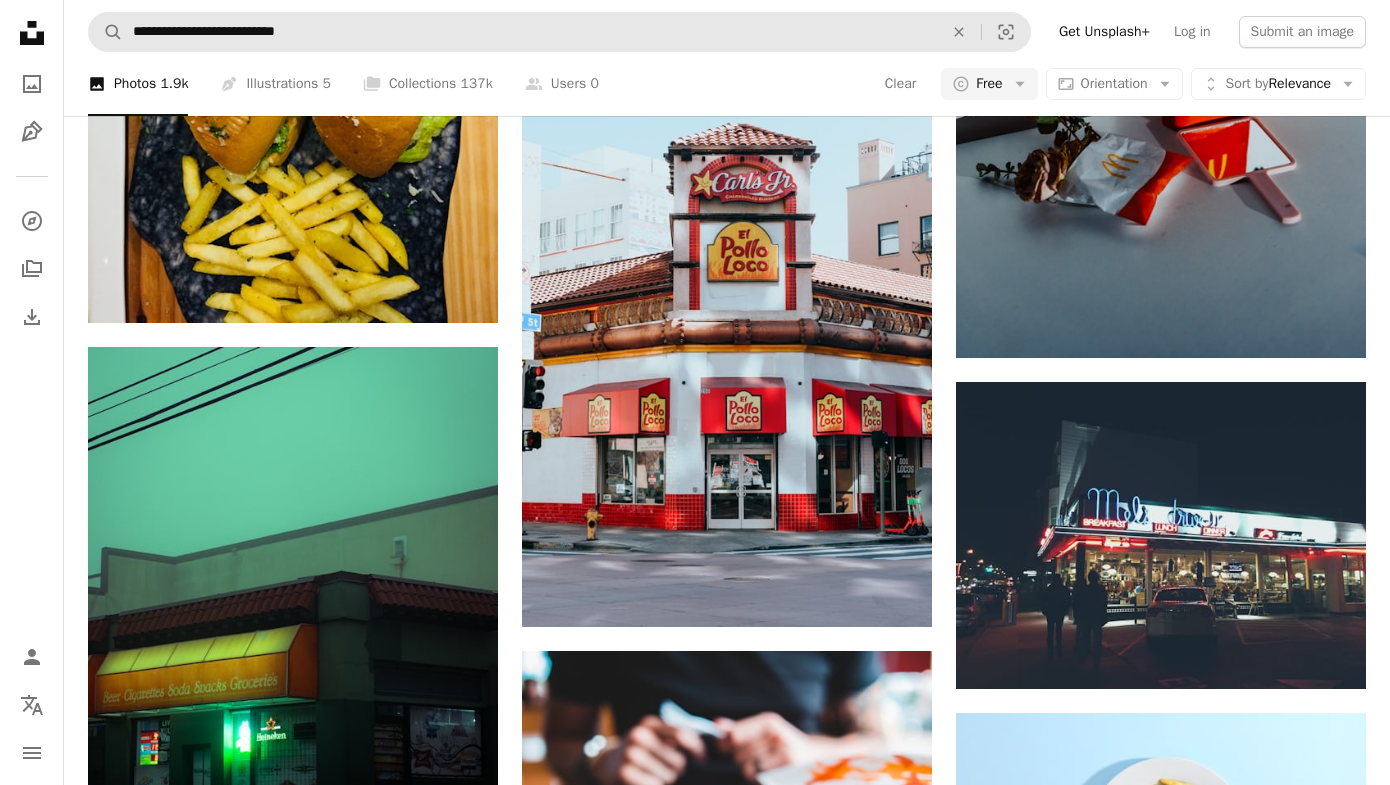 scroll, scrollTop: 53441, scrollLeft: 0, axis: vertical 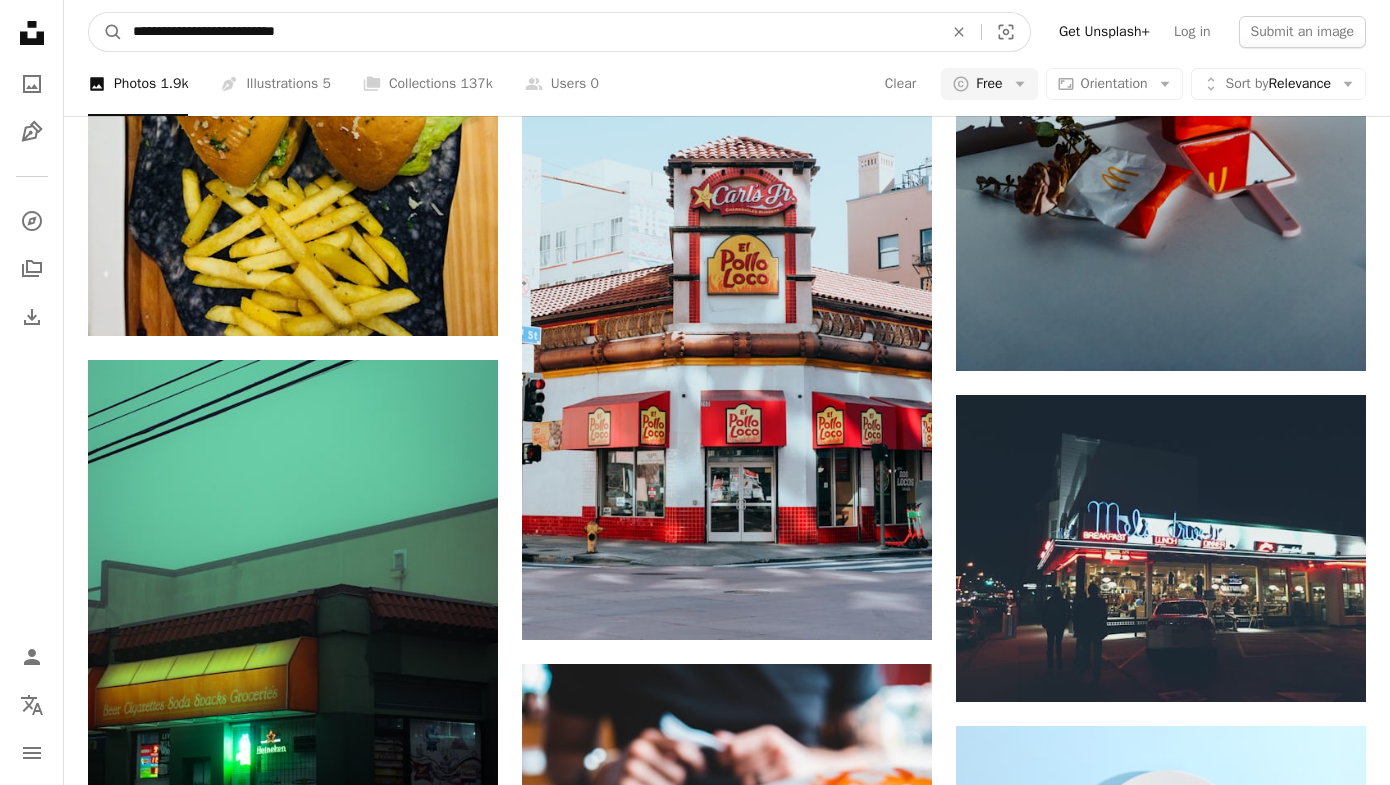drag, startPoint x: 156, startPoint y: 32, endPoint x: 68, endPoint y: 25, distance: 88.27797 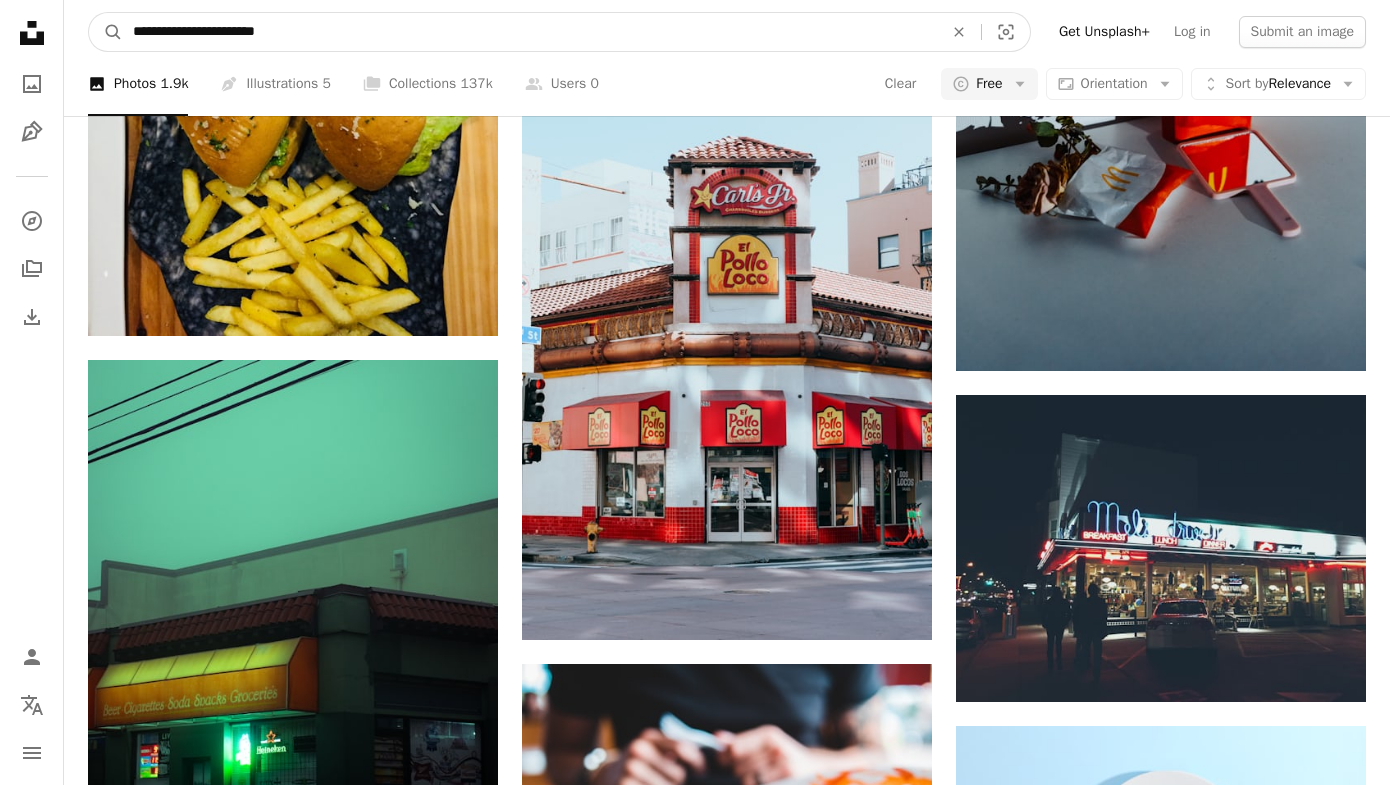 click on "**********" at bounding box center [530, 32] 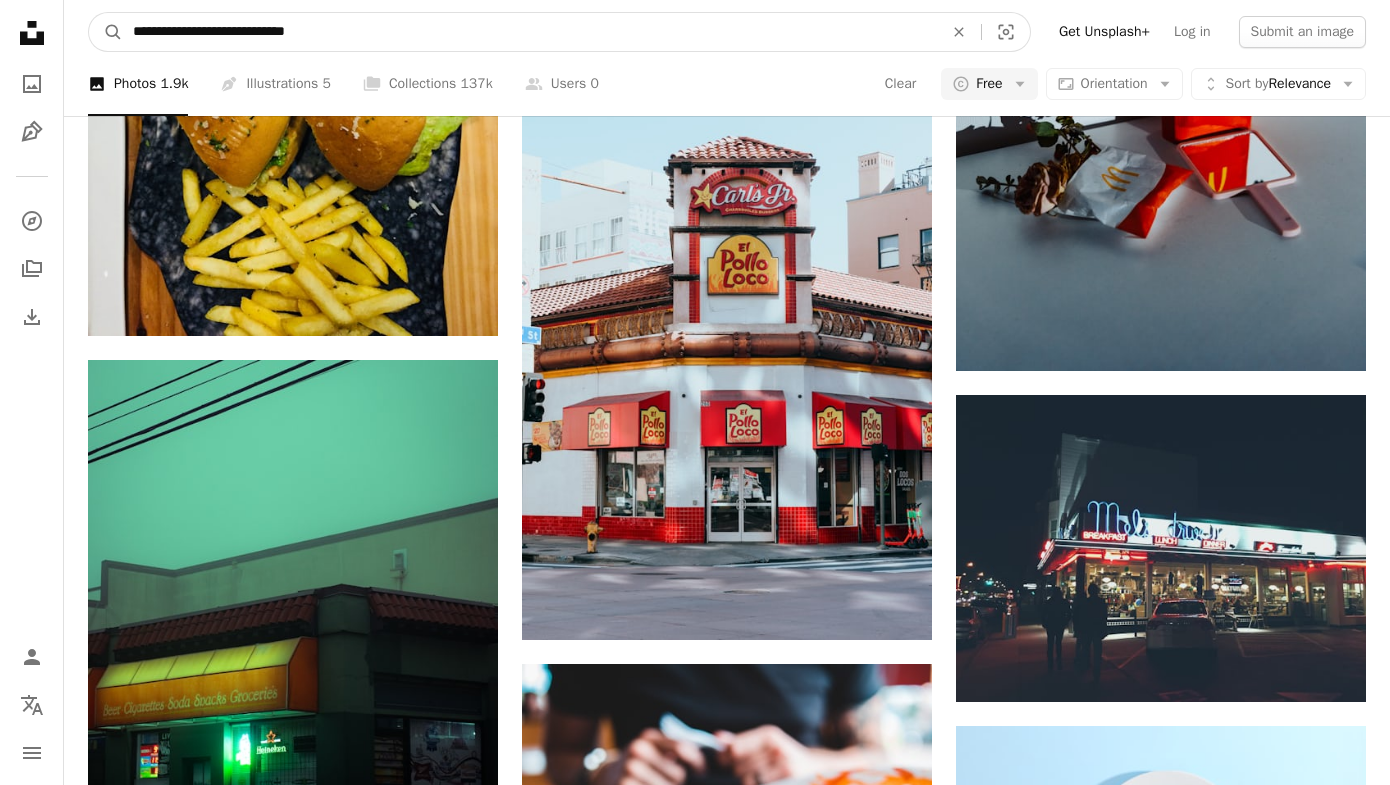 type on "**********" 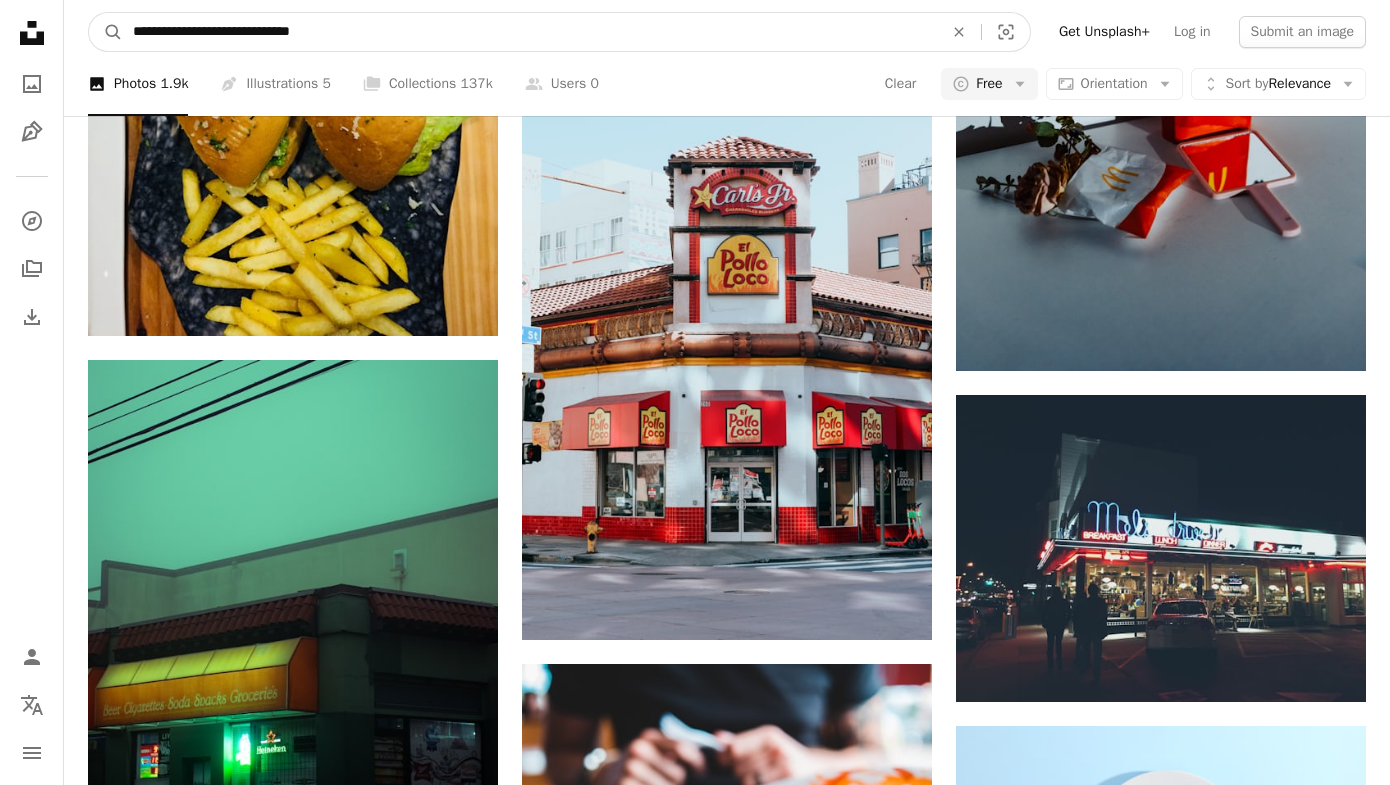 click on "A magnifying glass" at bounding box center (106, 32) 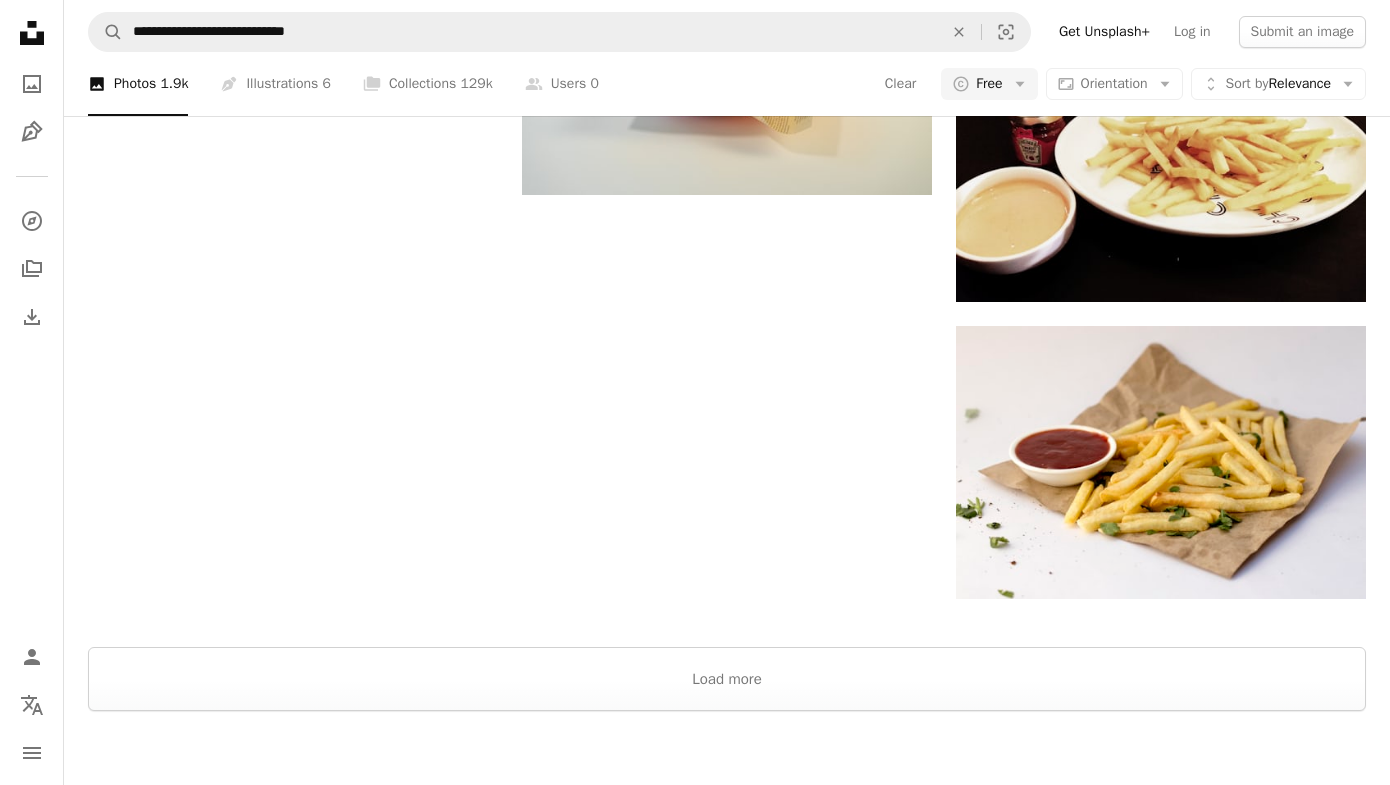 scroll, scrollTop: 3452, scrollLeft: 0, axis: vertical 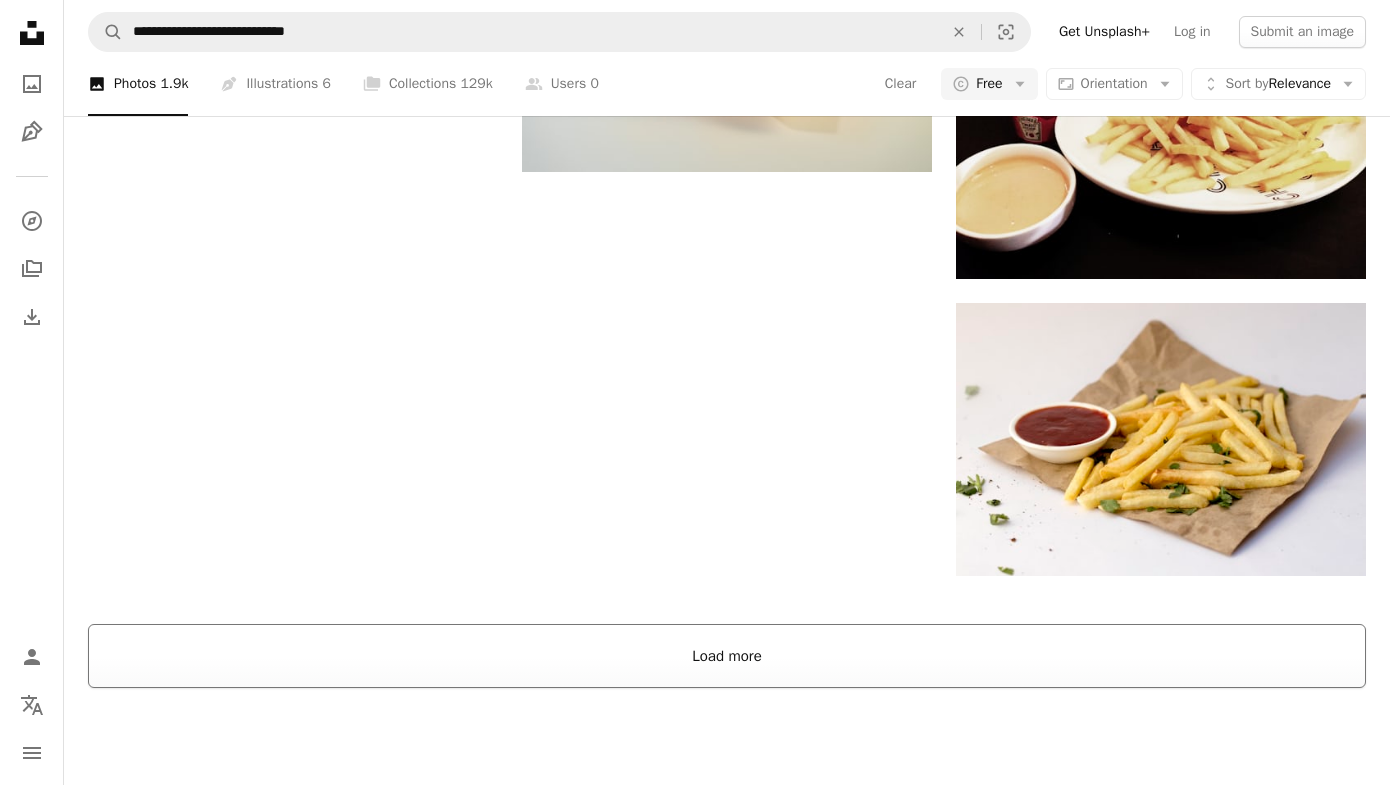click on "Load more" at bounding box center (727, 656) 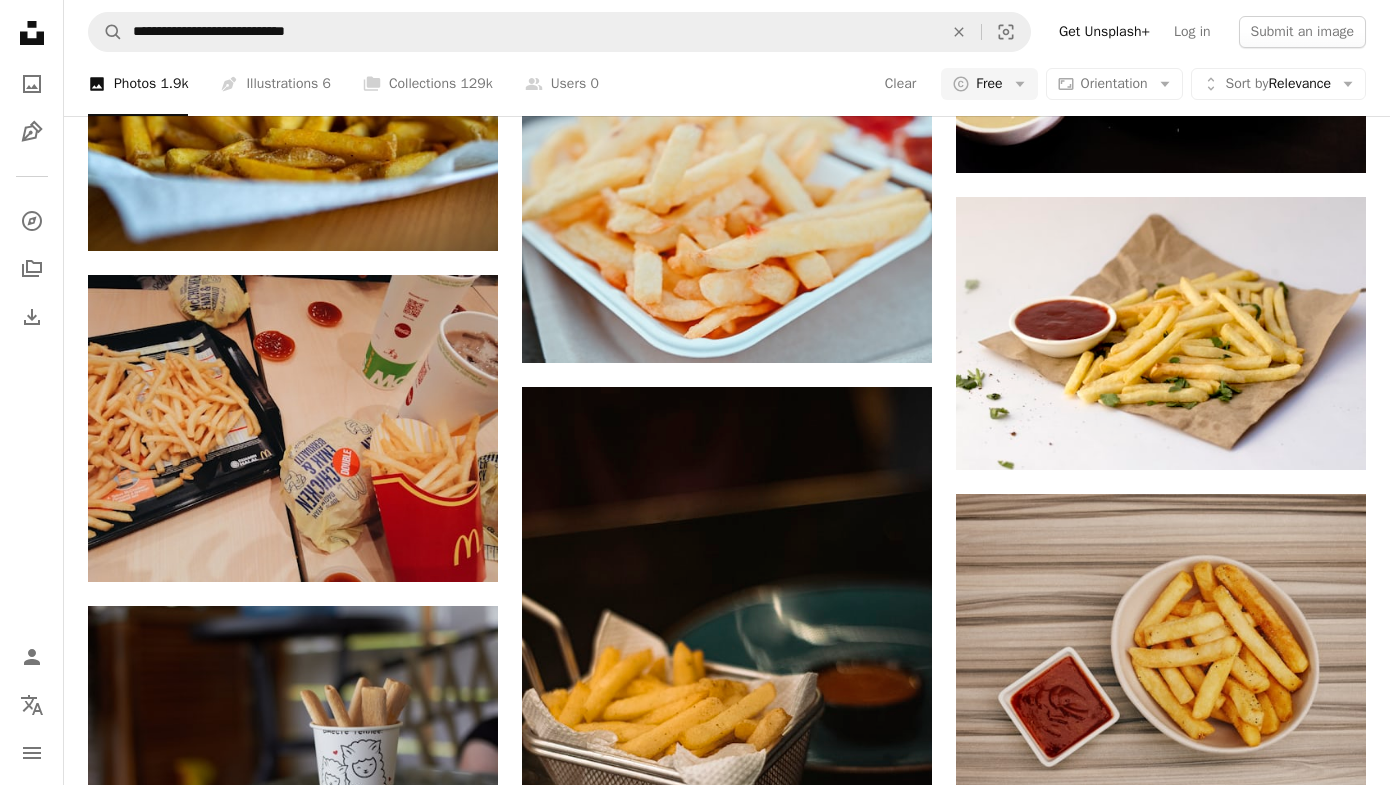 scroll, scrollTop: 3569, scrollLeft: 0, axis: vertical 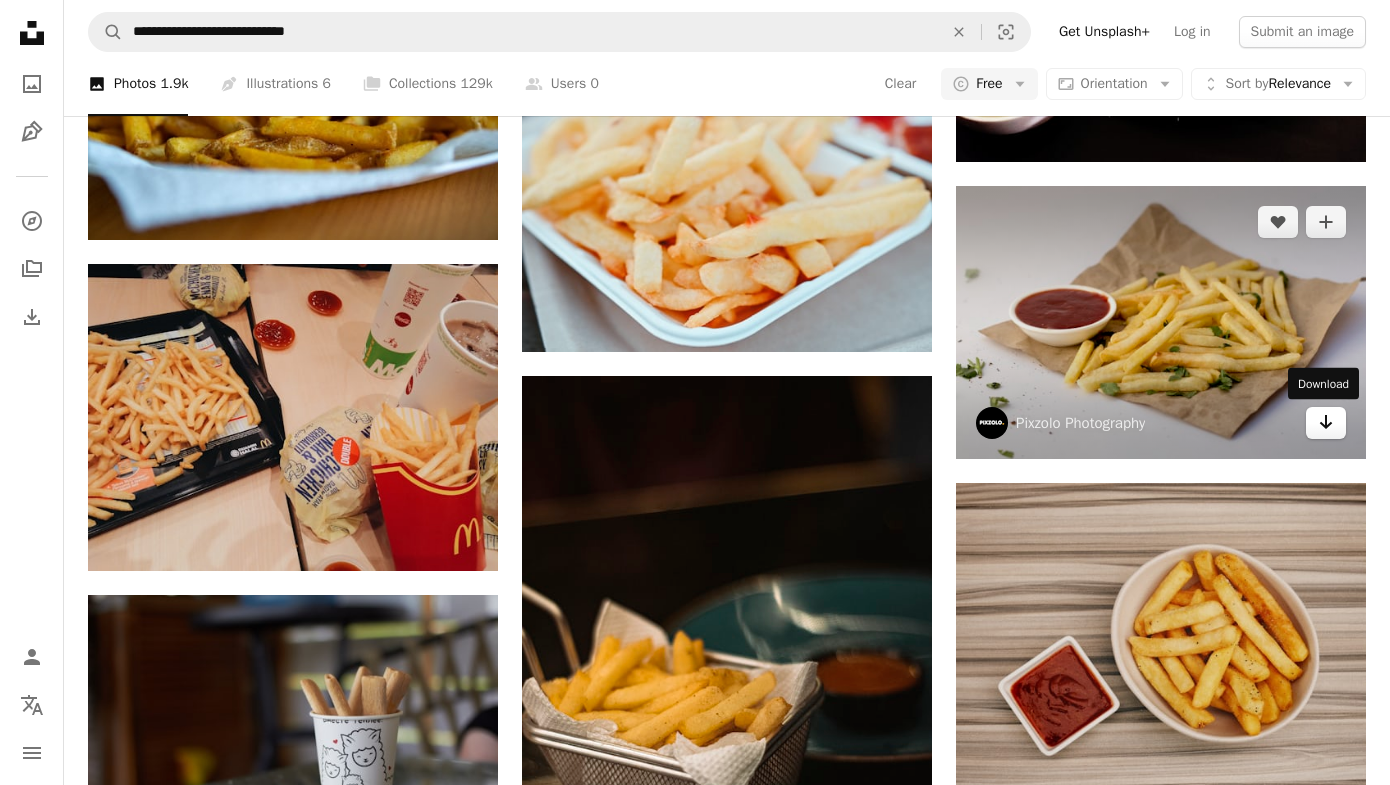 click 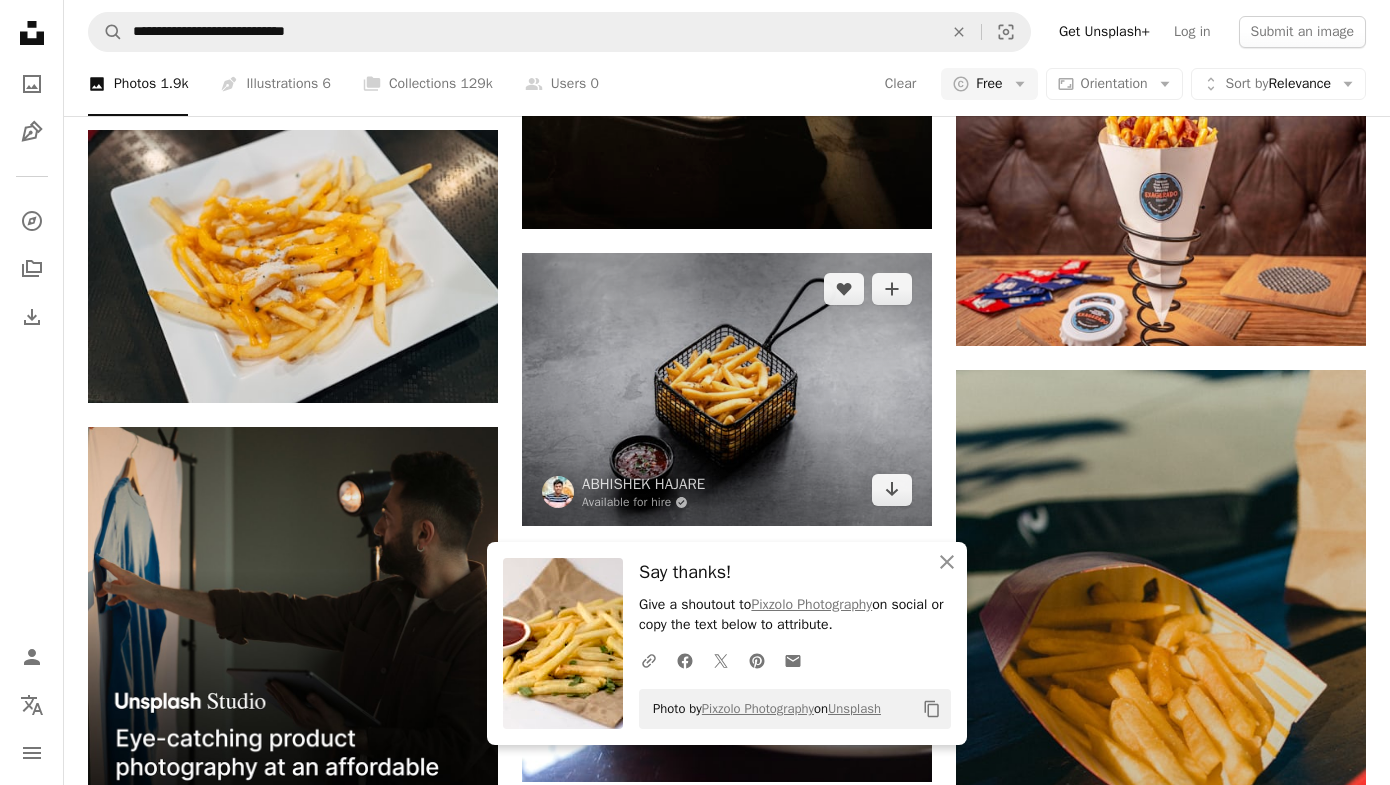scroll, scrollTop: 4334, scrollLeft: 0, axis: vertical 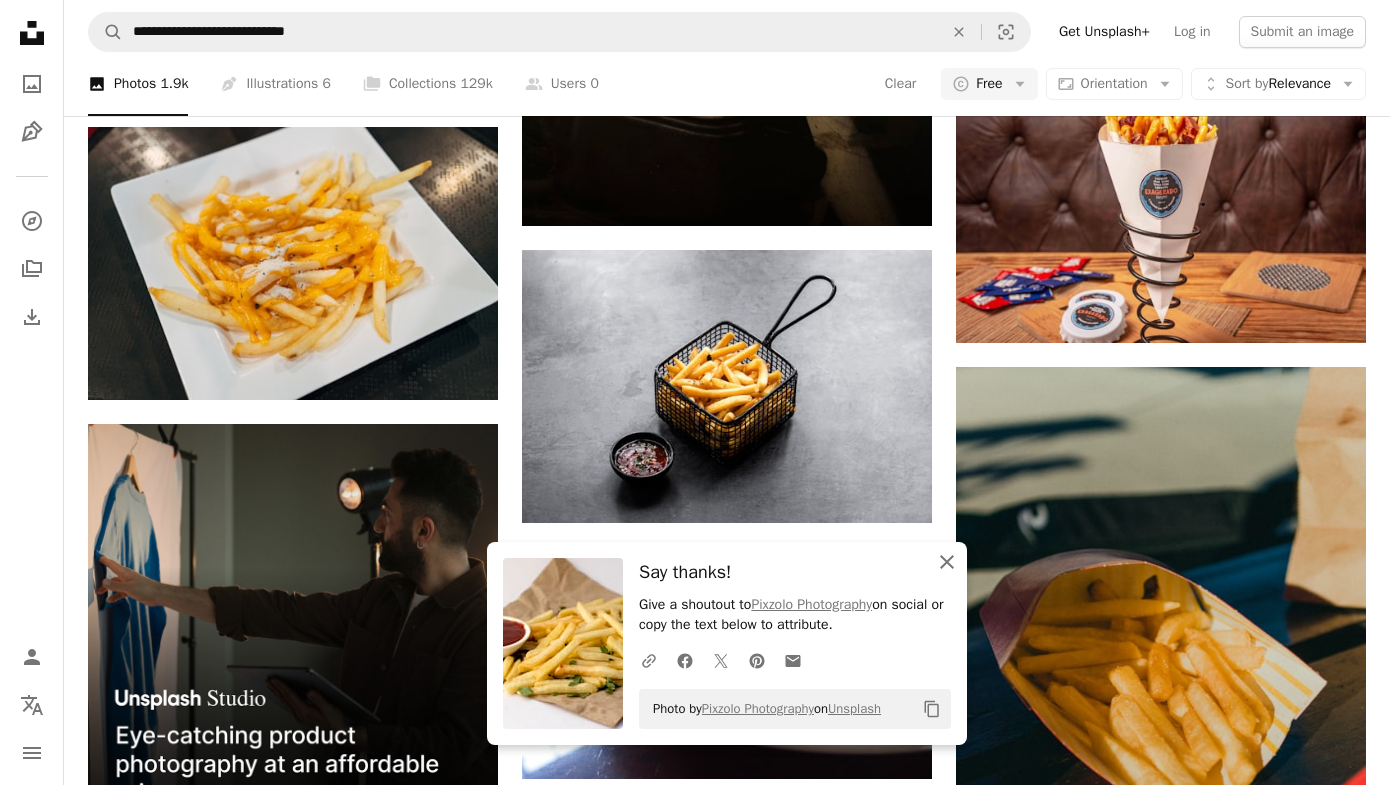 click on "An X shape" 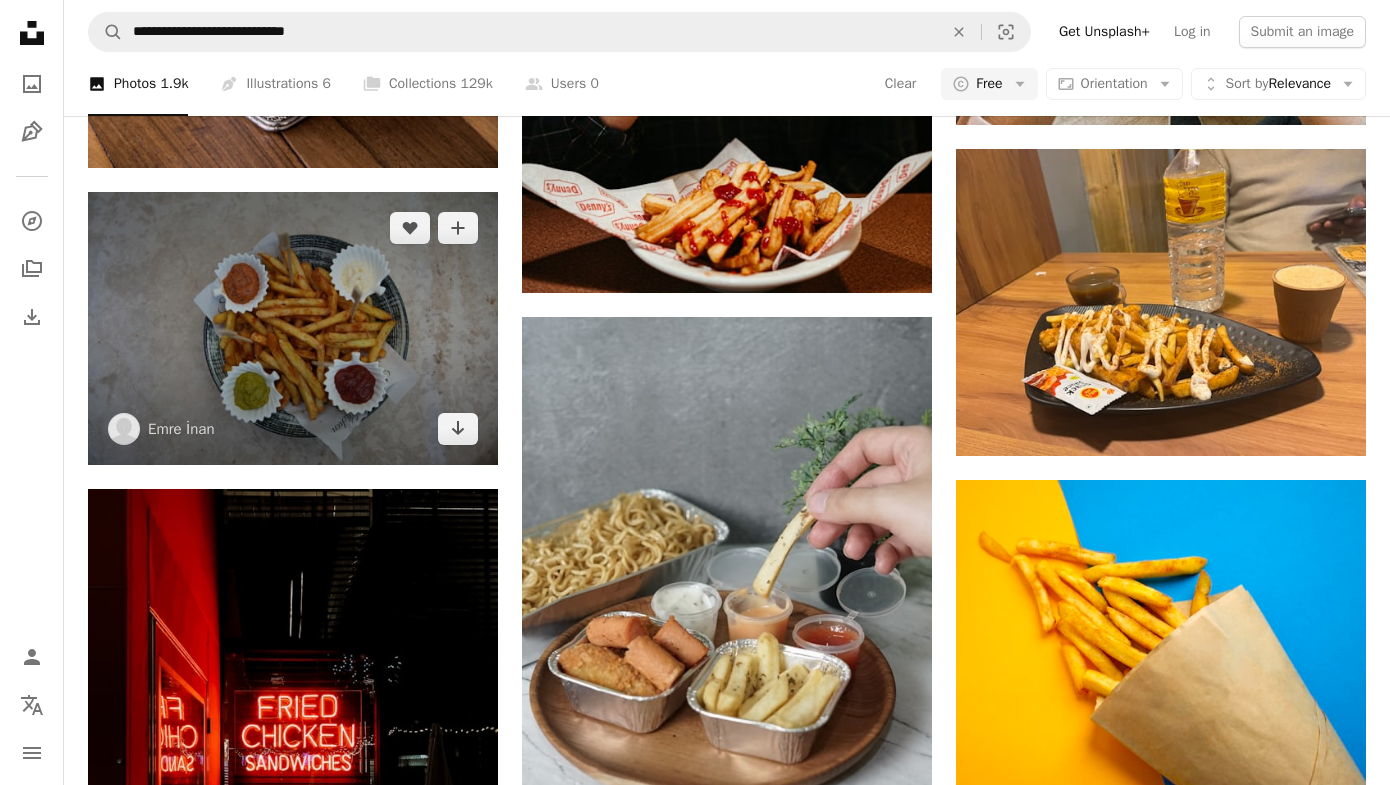 scroll, scrollTop: 6992, scrollLeft: 0, axis: vertical 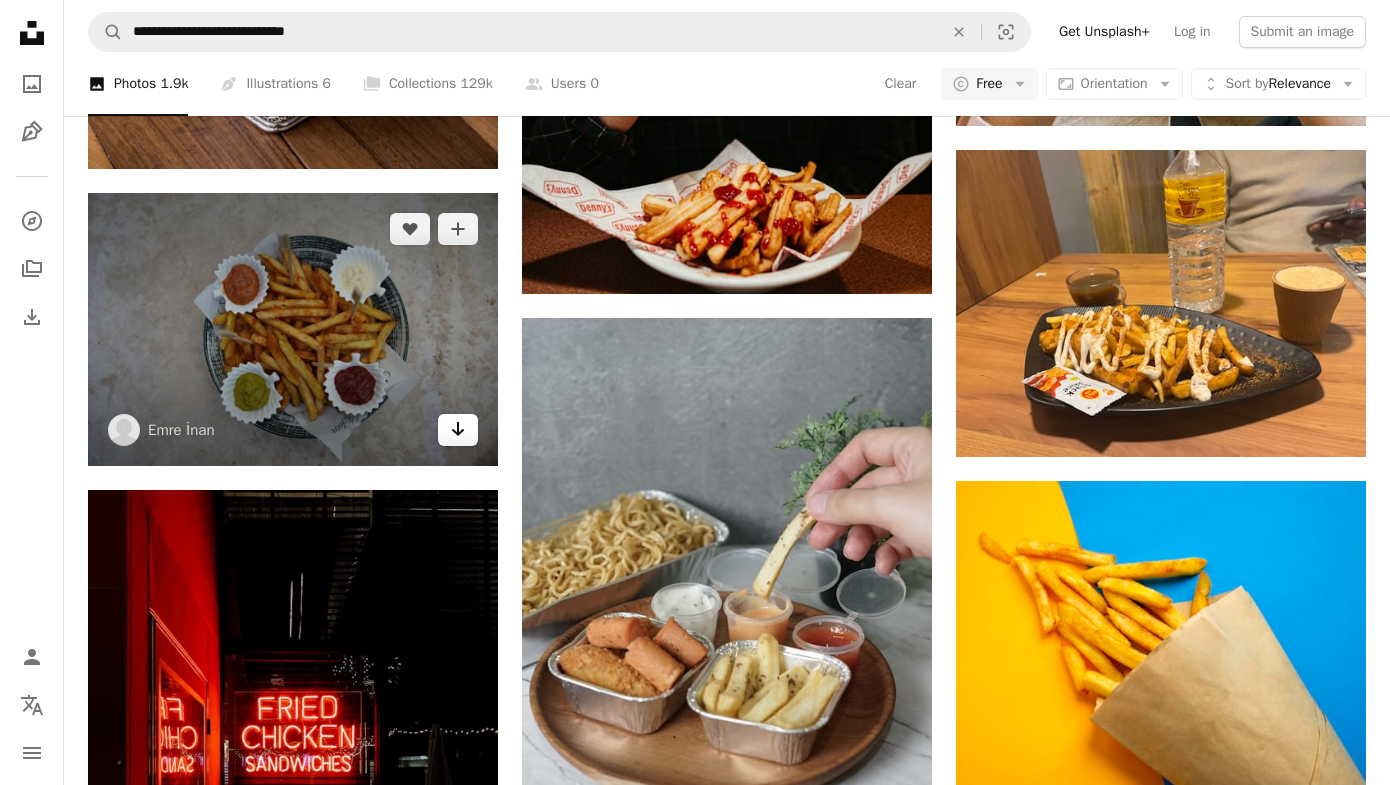 click on "Arrow pointing down" 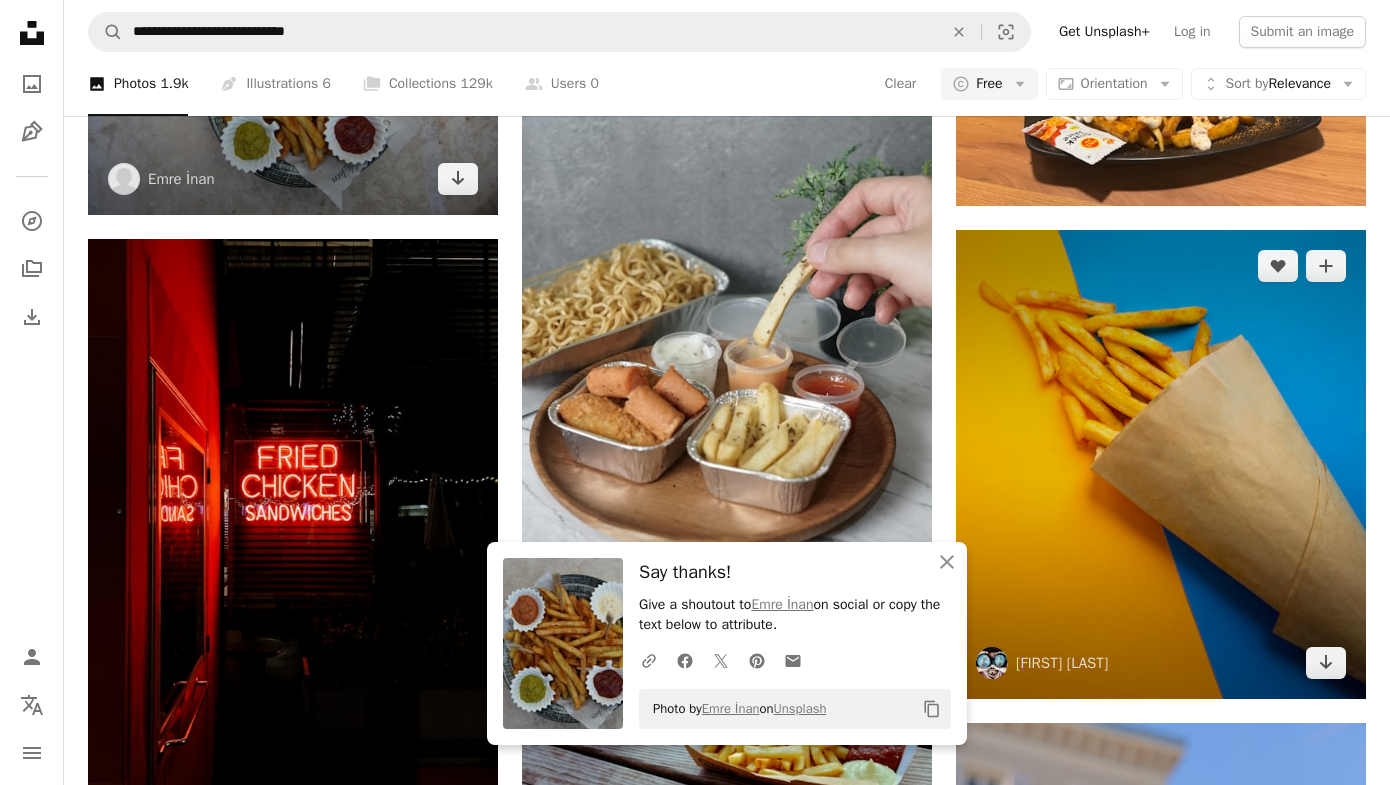 scroll, scrollTop: 7247, scrollLeft: 0, axis: vertical 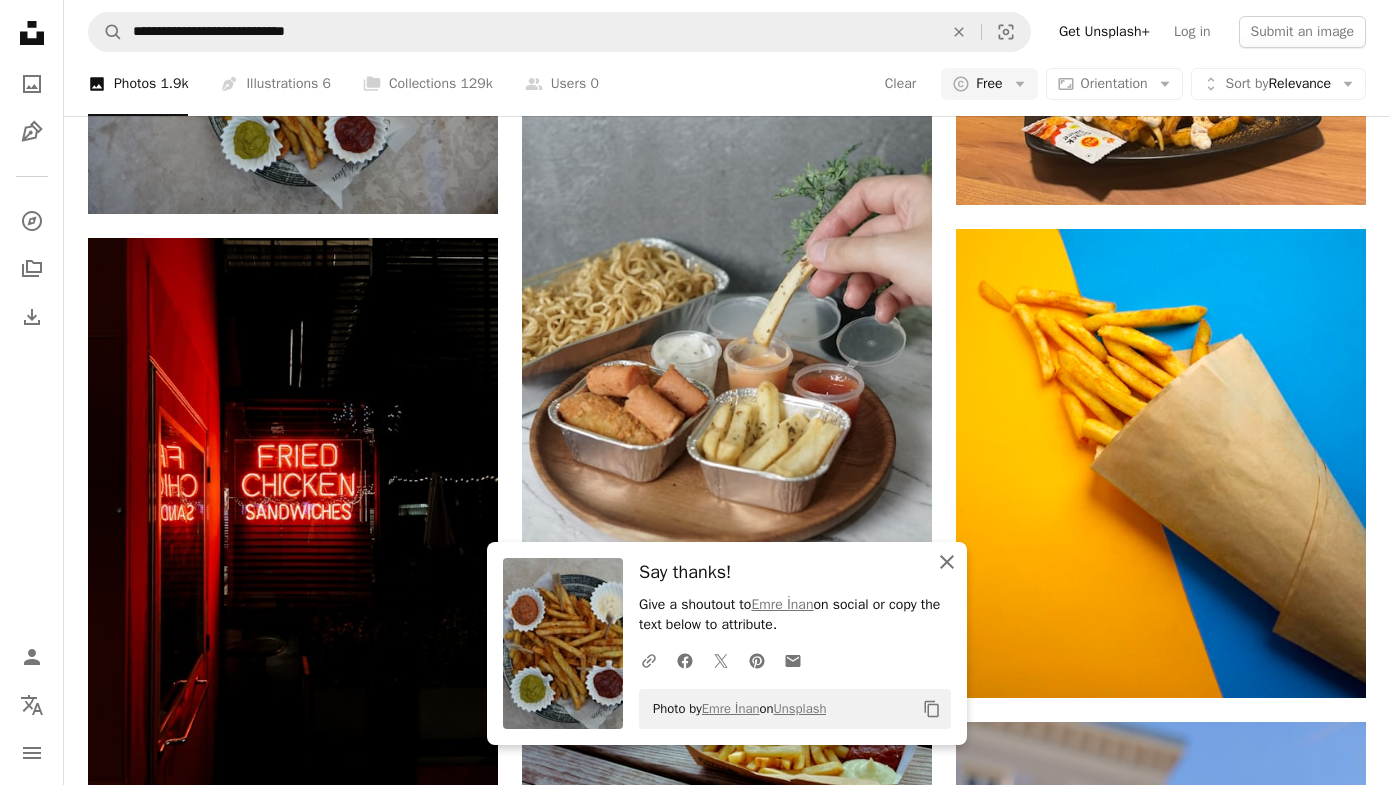 click 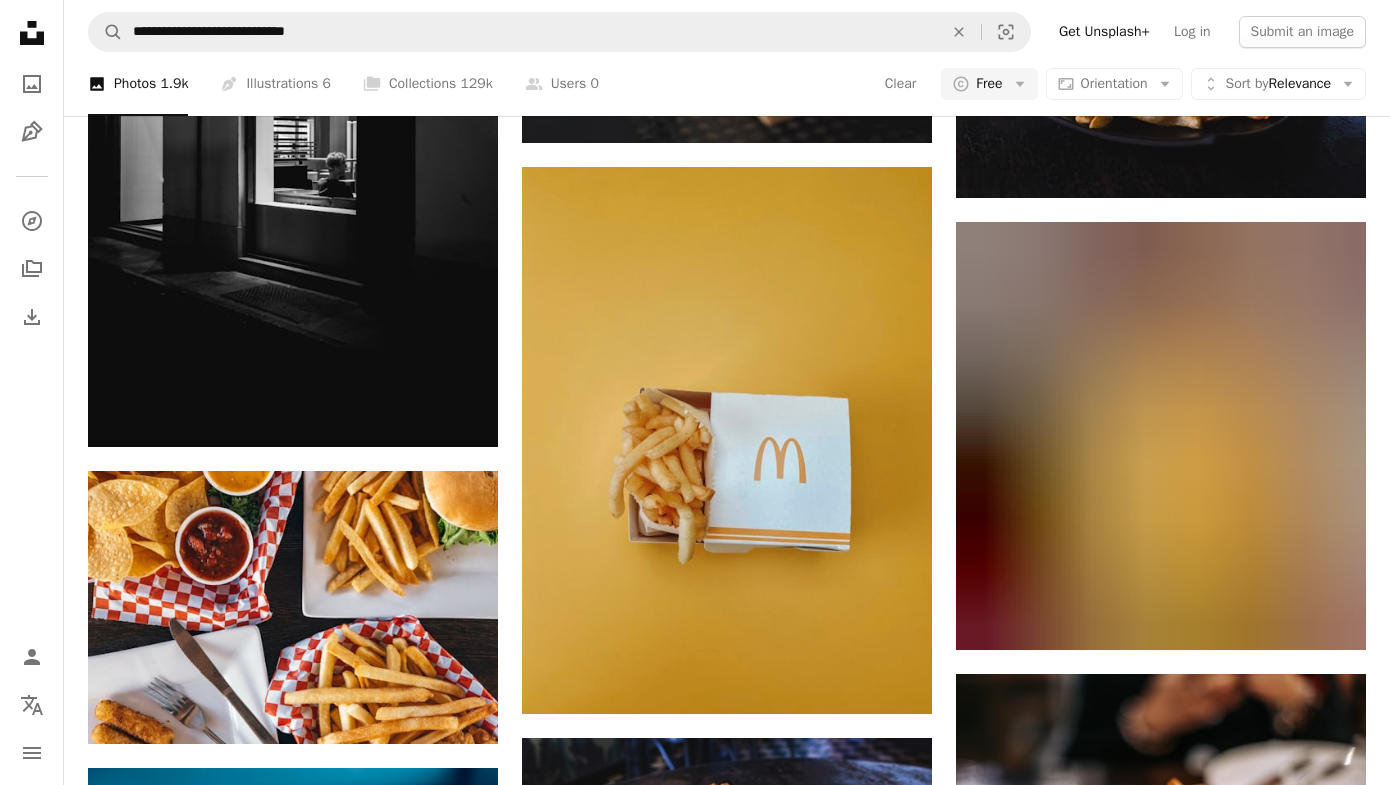 scroll, scrollTop: 11103, scrollLeft: 0, axis: vertical 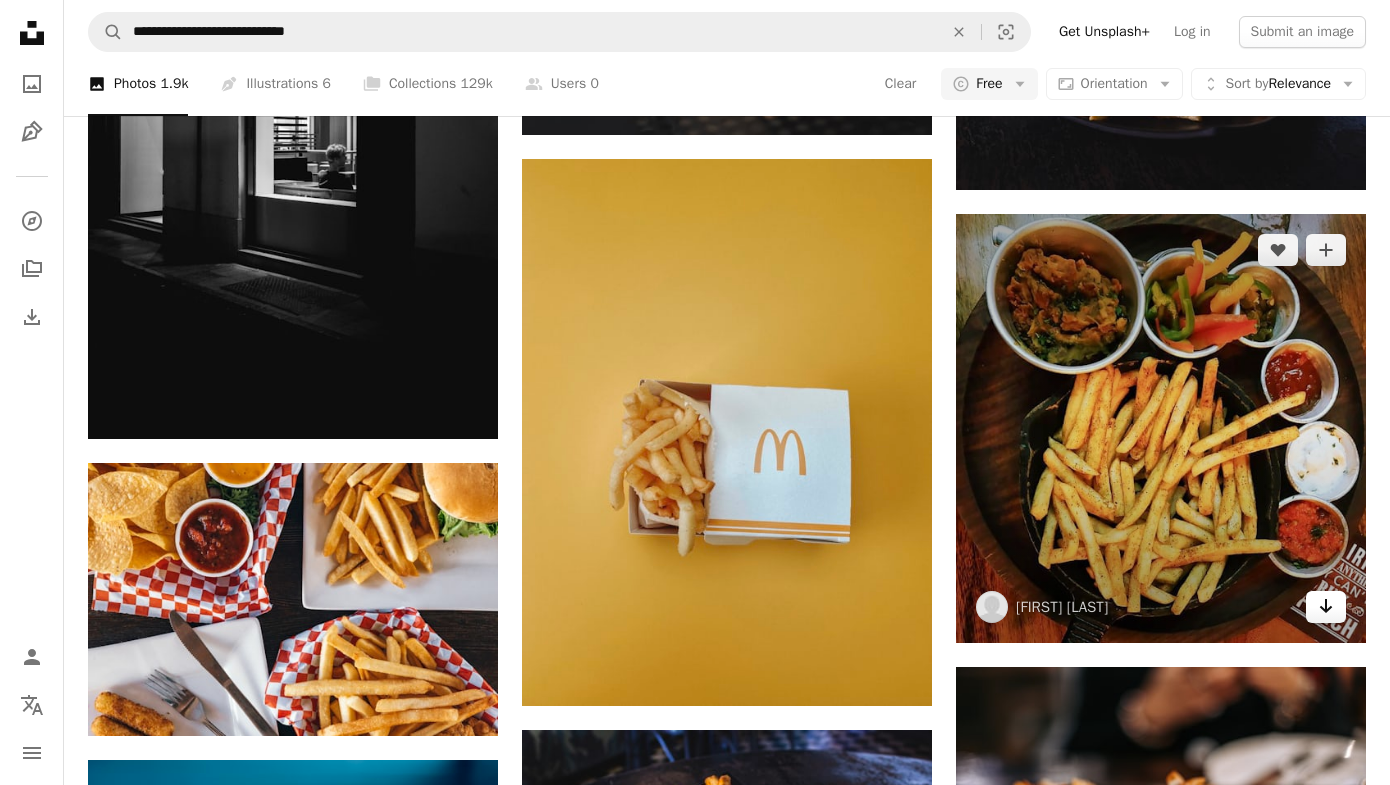 click on "Arrow pointing down" 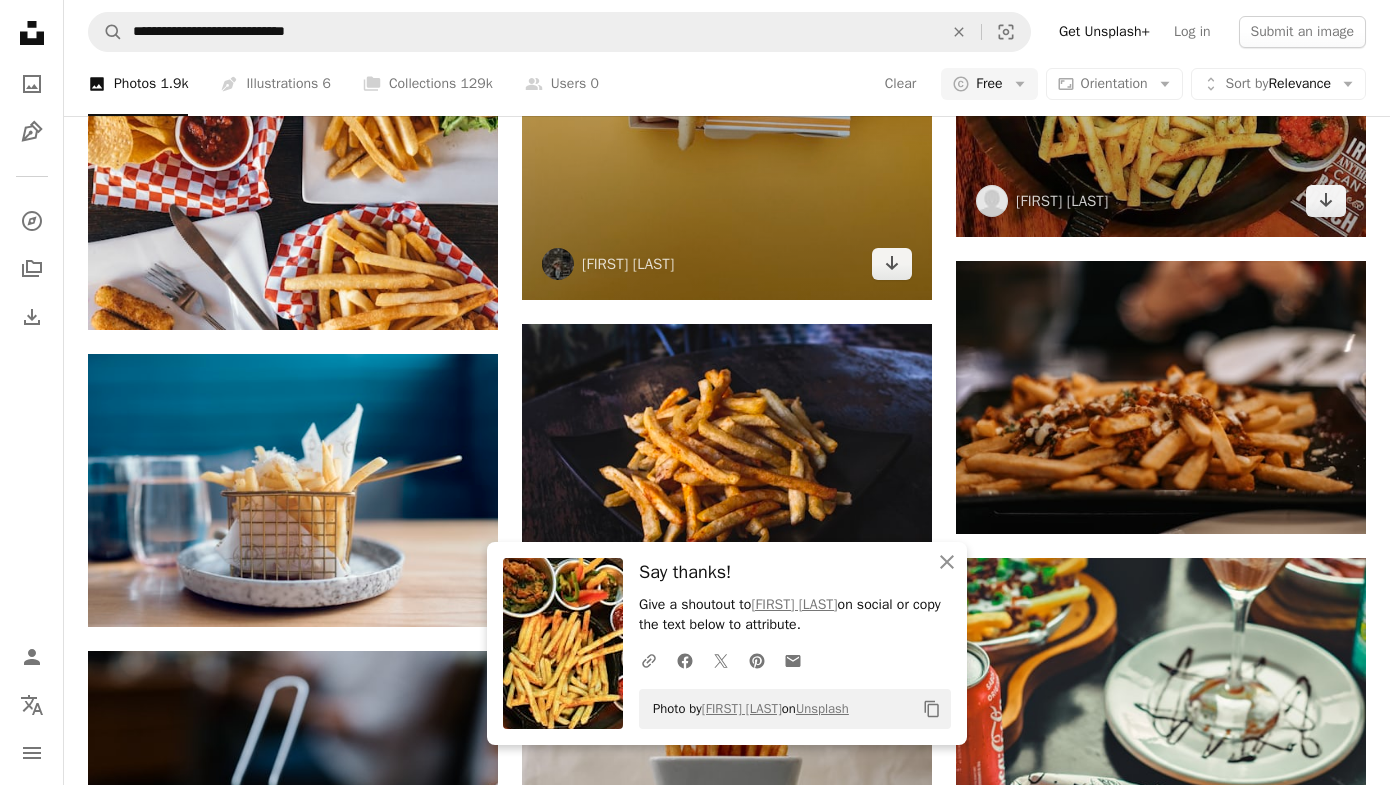 scroll, scrollTop: 11512, scrollLeft: 0, axis: vertical 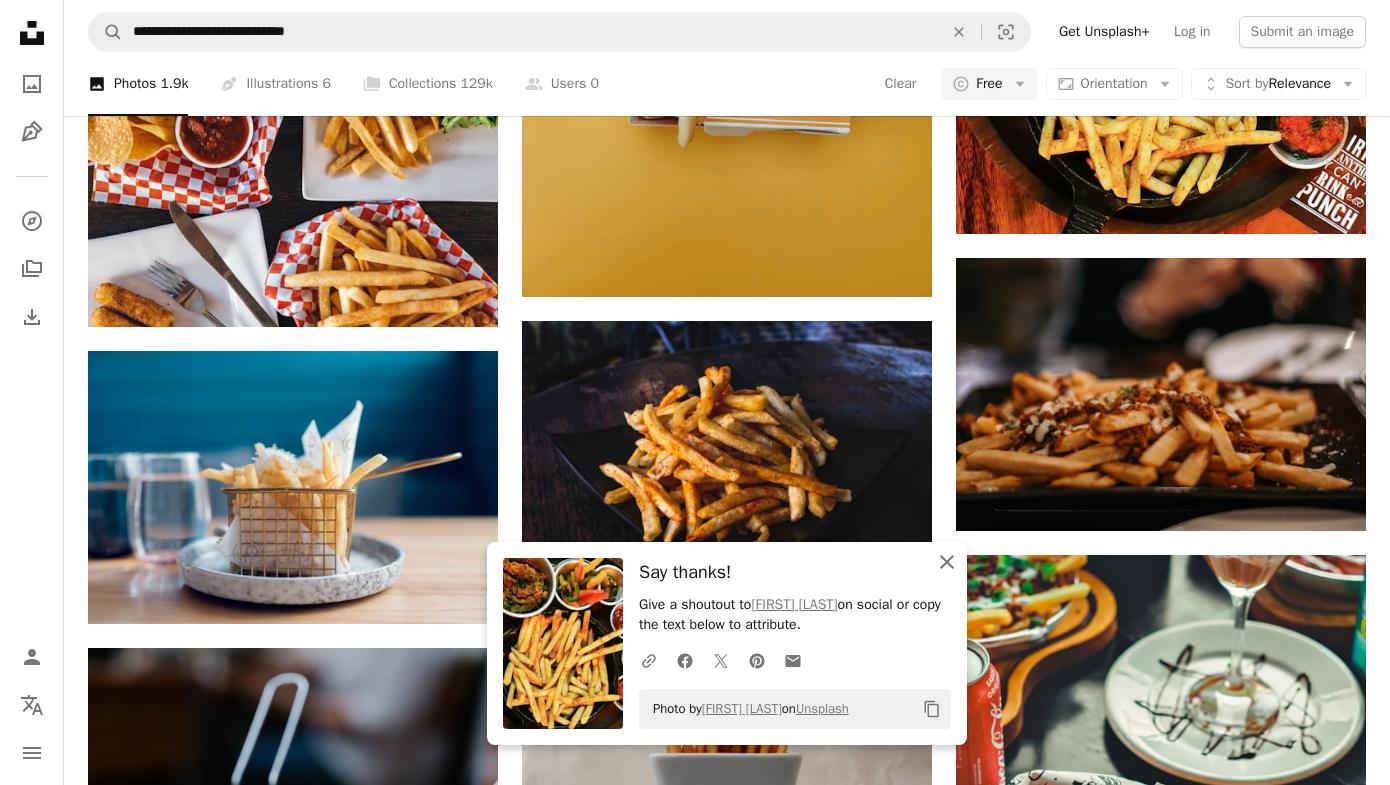 click on "An X shape" 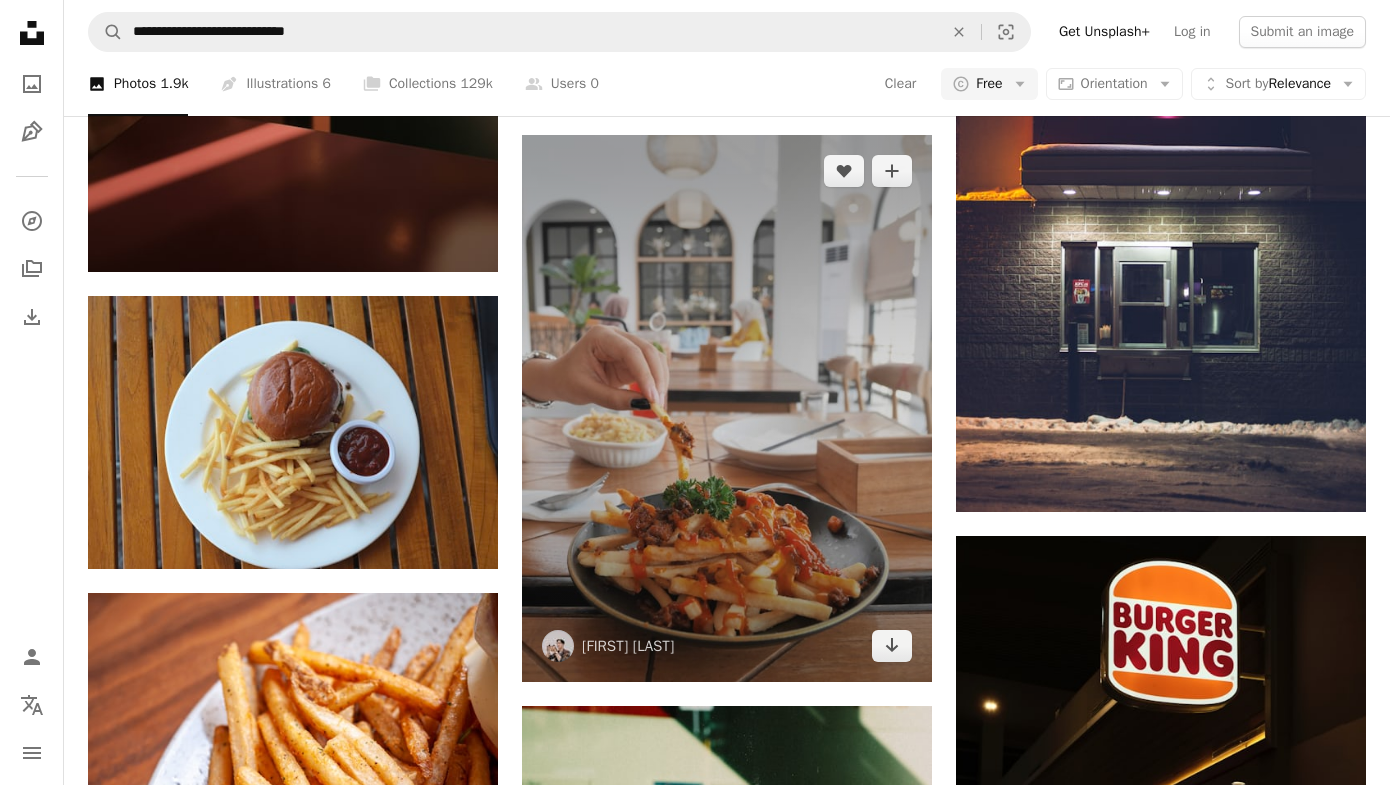 scroll, scrollTop: 28284, scrollLeft: 0, axis: vertical 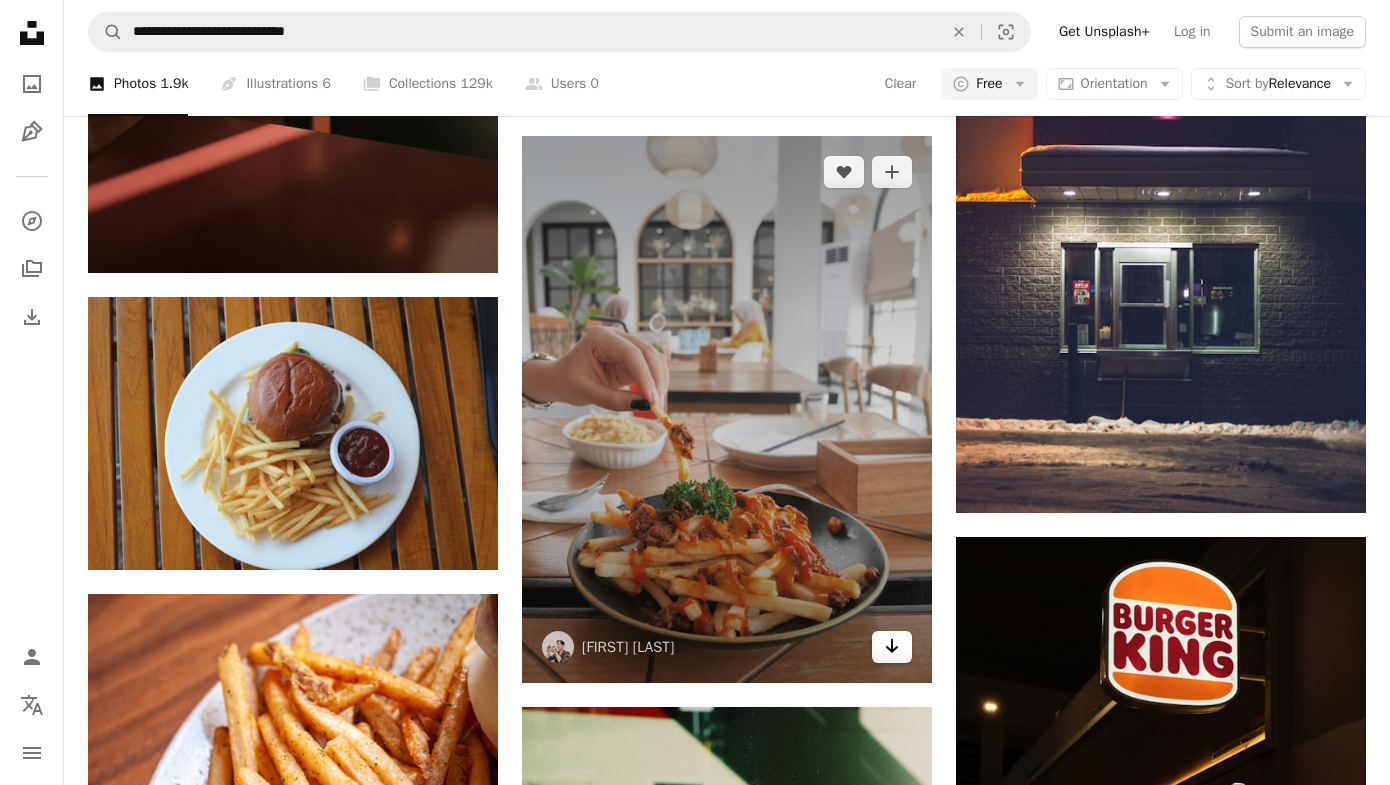 click on "Arrow pointing down" 